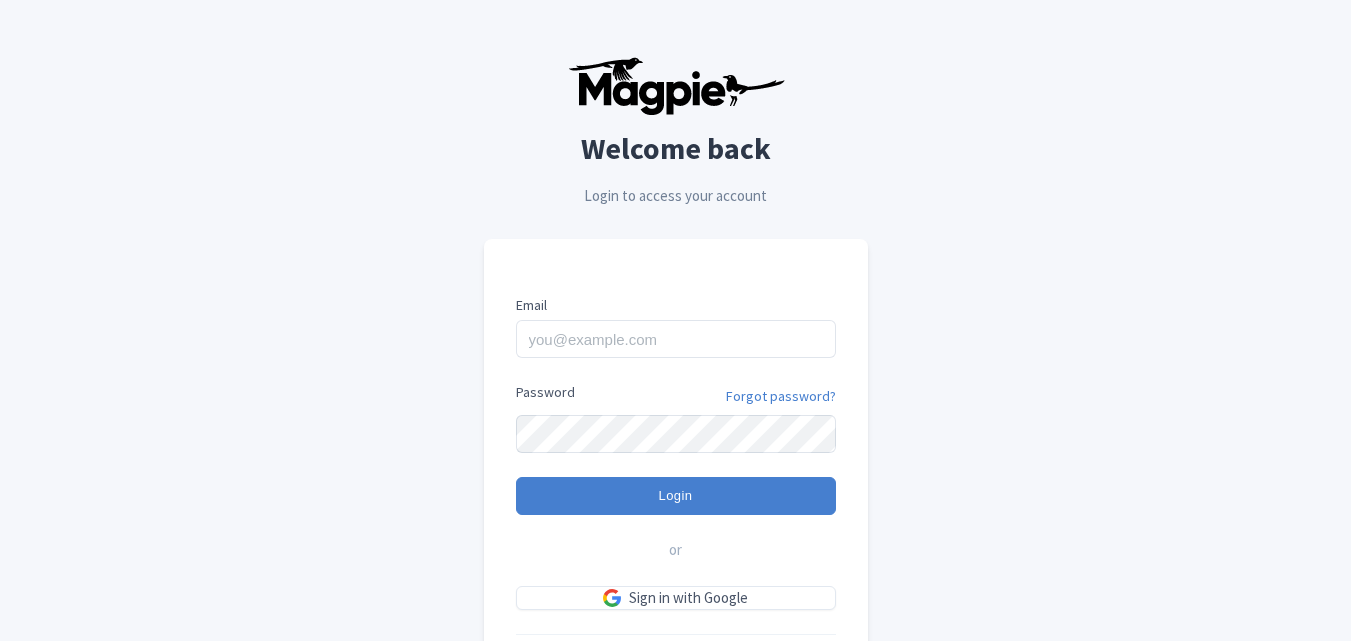 scroll, scrollTop: 140, scrollLeft: 0, axis: vertical 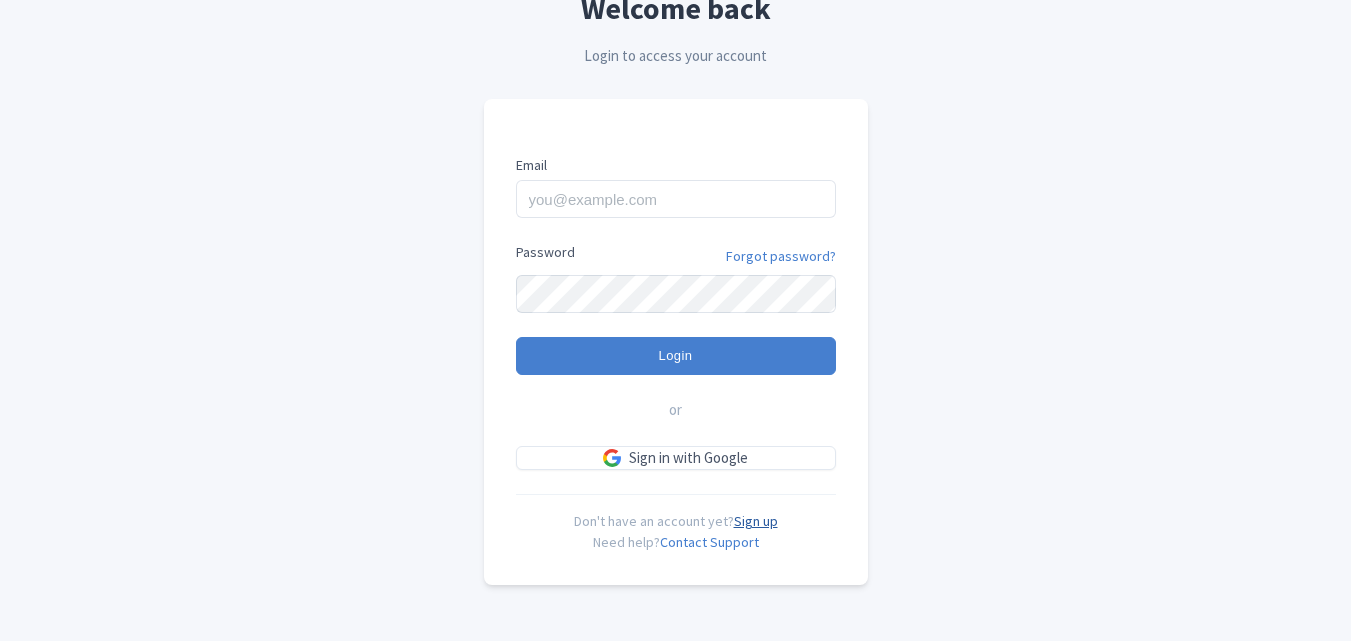 click on "Sign up" at bounding box center [756, 521] 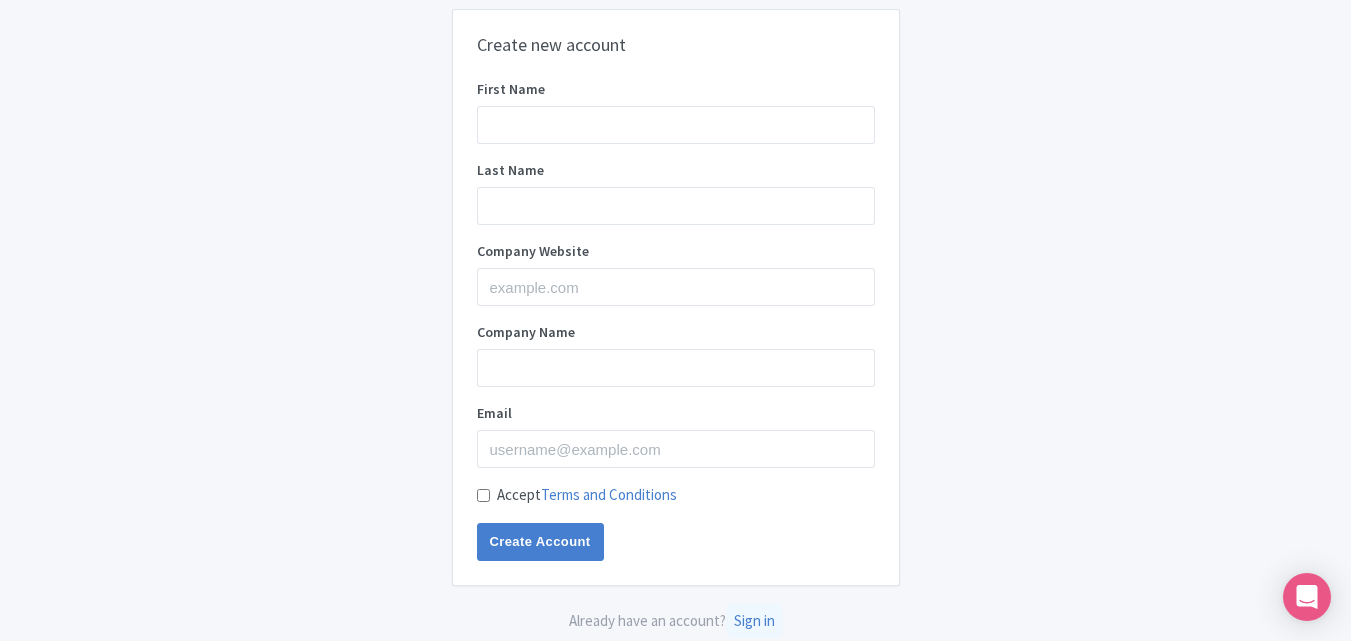 scroll, scrollTop: 0, scrollLeft: 0, axis: both 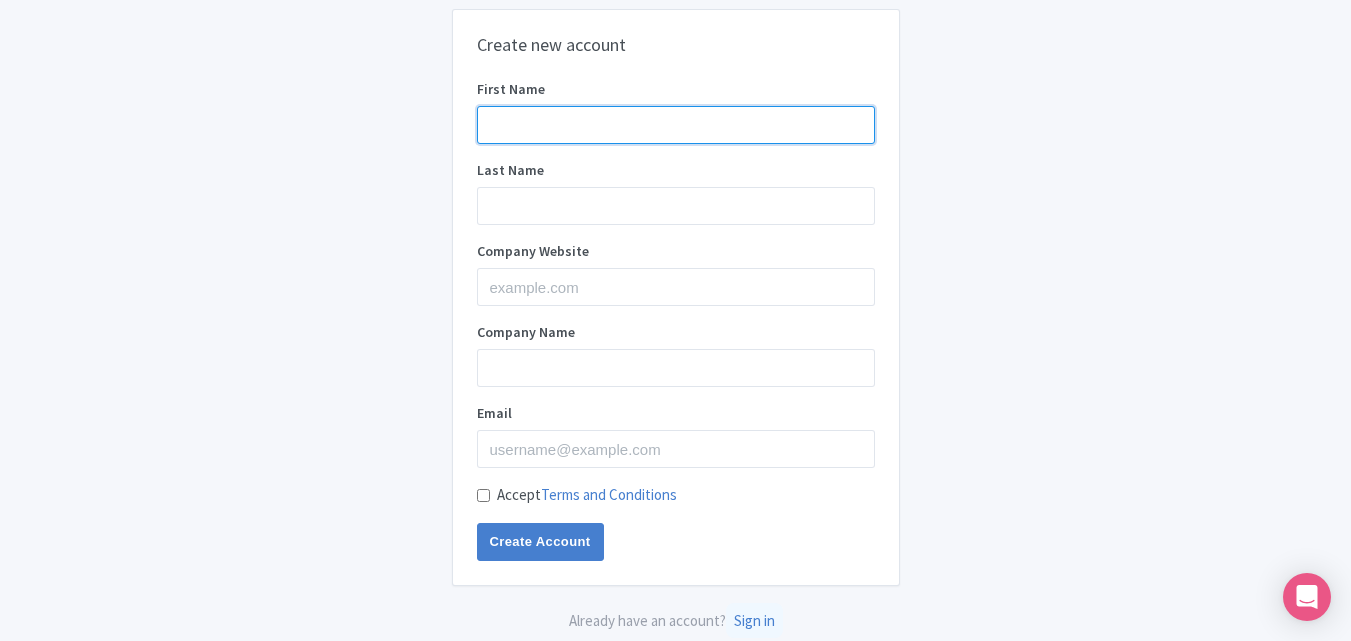 paste on "[PERSON_NAME]" 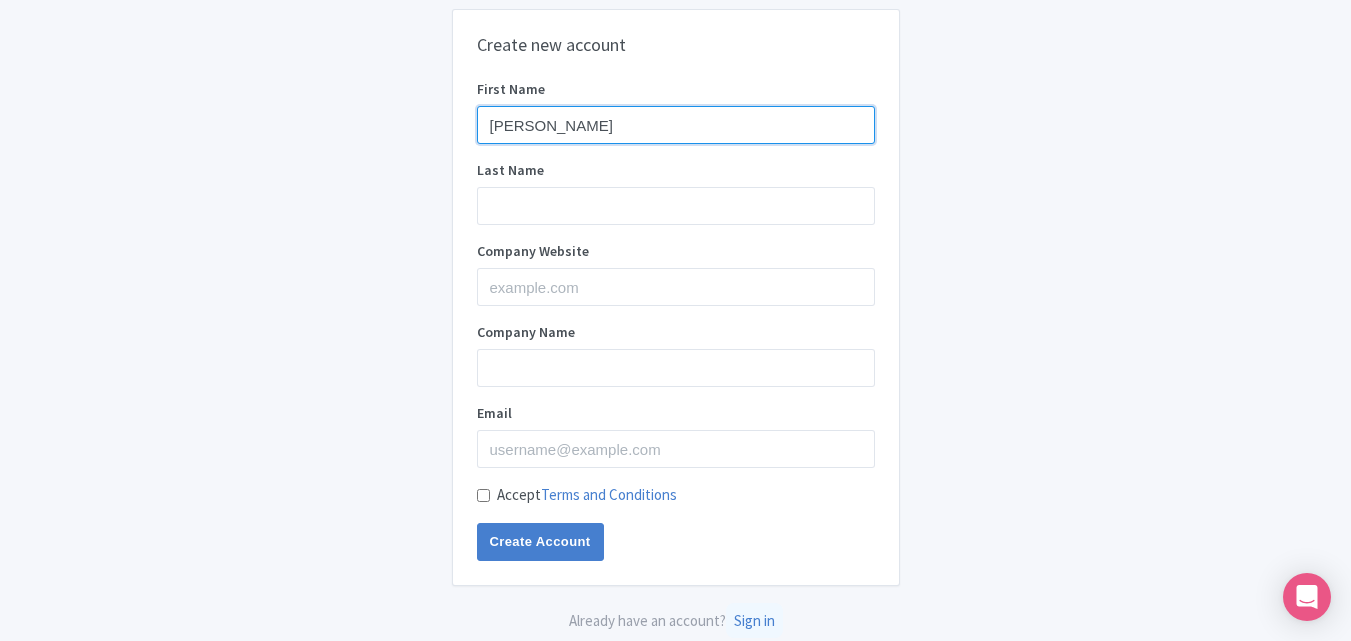 type on "[PERSON_NAME]" 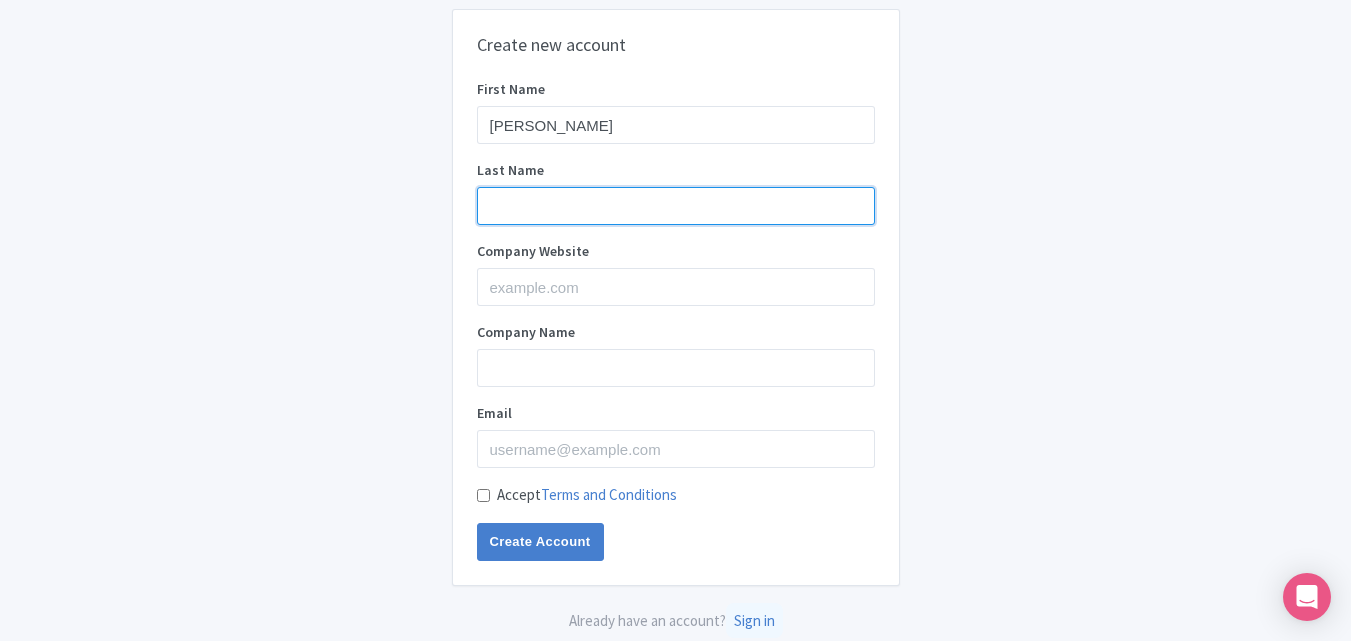 click on "Last Name" at bounding box center [676, 206] 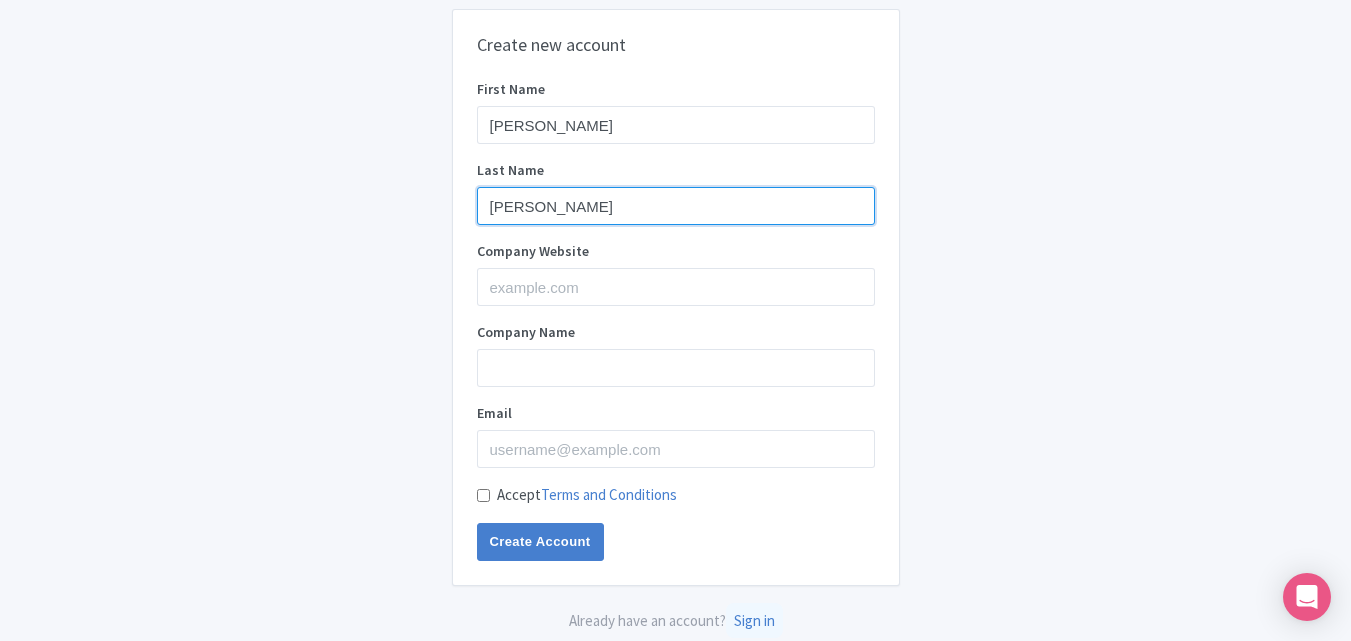 type on "McDonald" 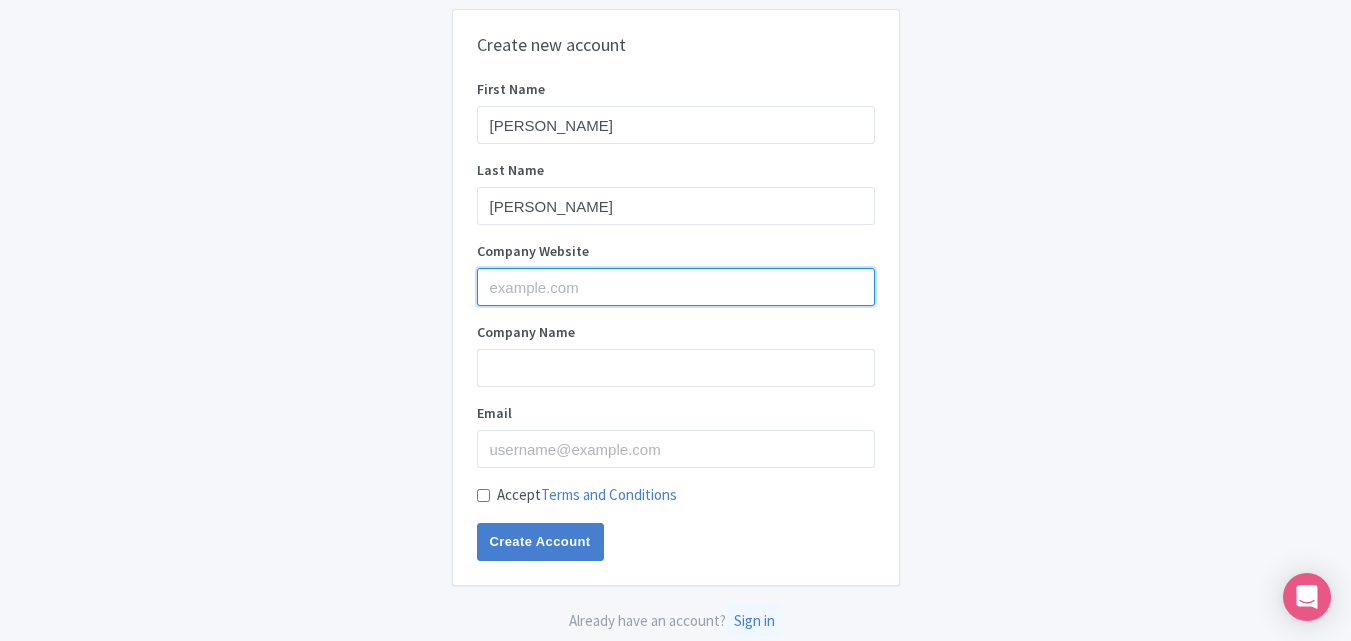 click on "Company Website" at bounding box center (676, 287) 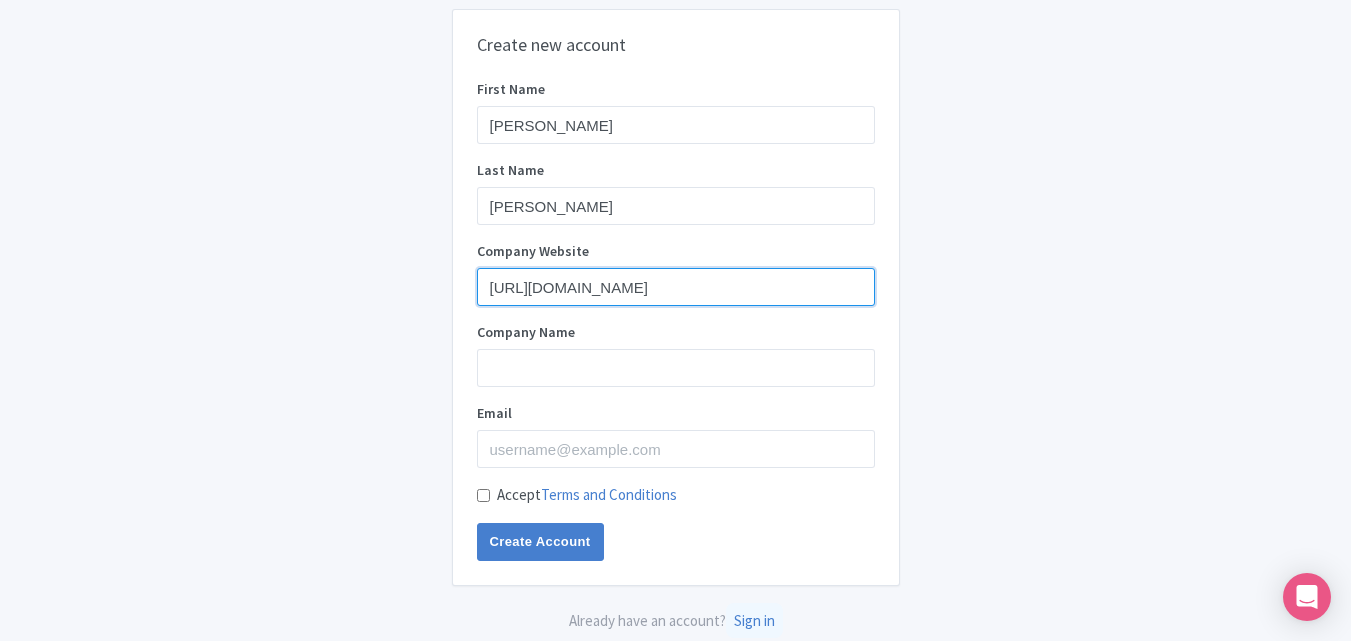 type on "https://collettemcdonald.com/" 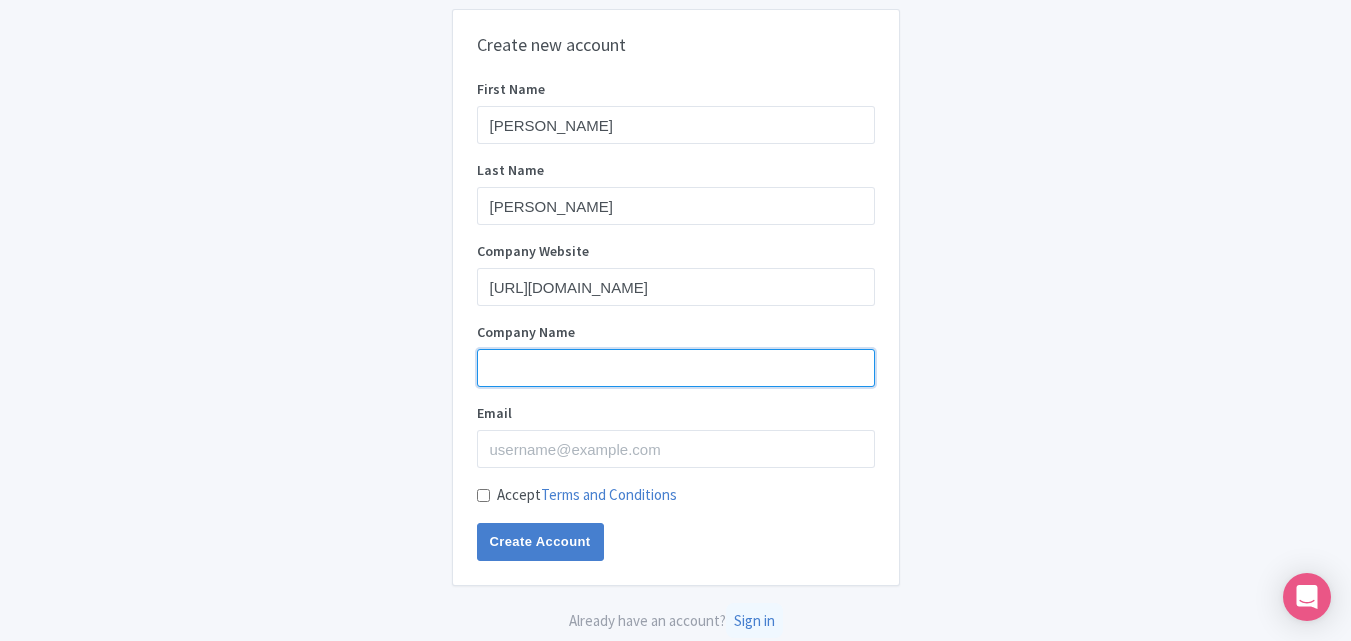 click on "Company Name" at bounding box center [676, 368] 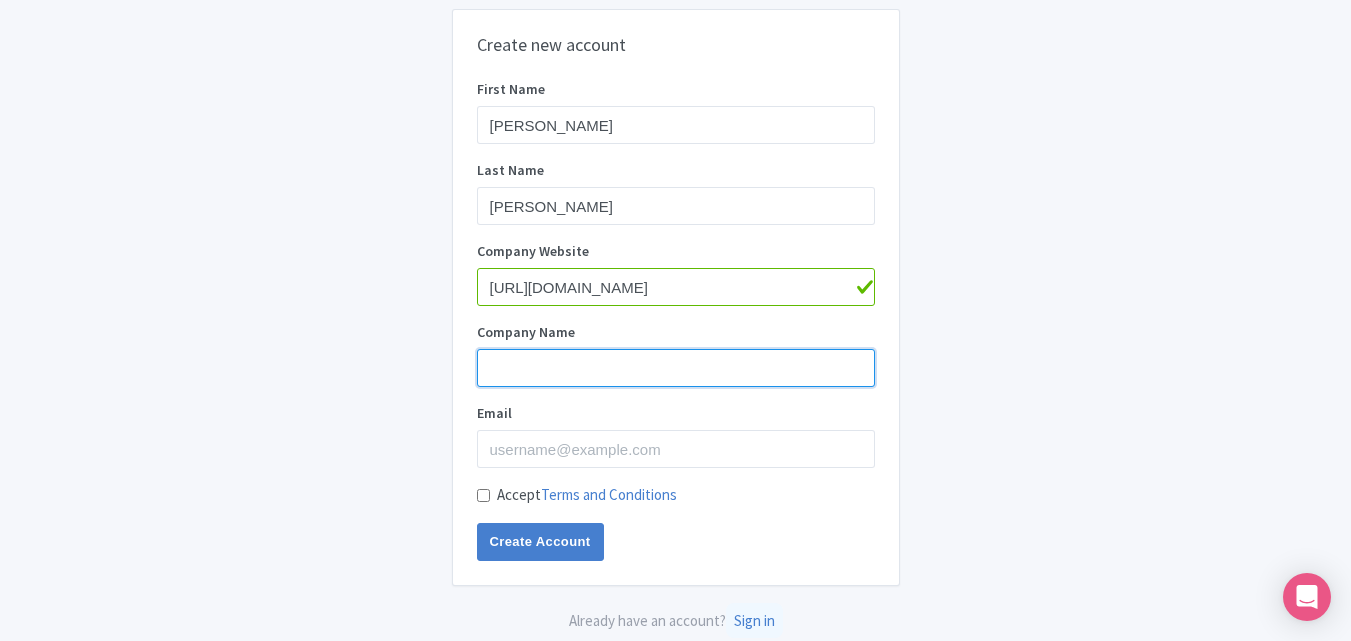 paste on "[PERSON_NAME]" 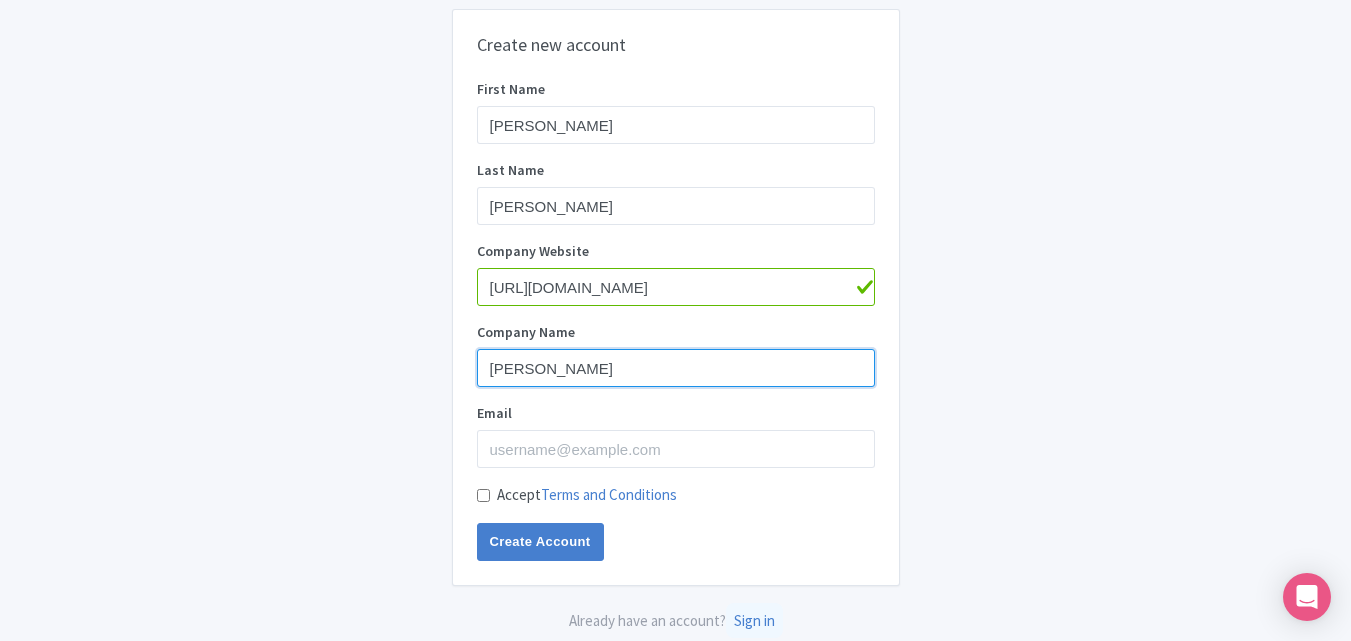 type on "[PERSON_NAME]" 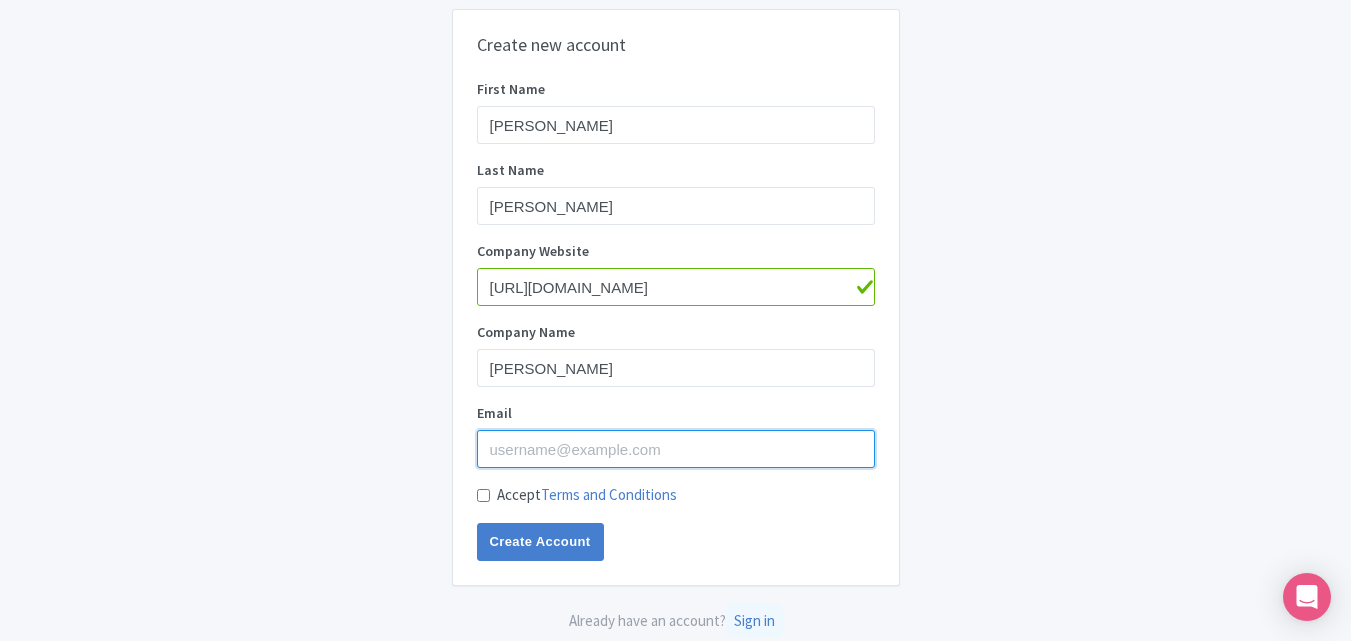 paste on "[EMAIL_ADDRESS][DOMAIN_NAME]" 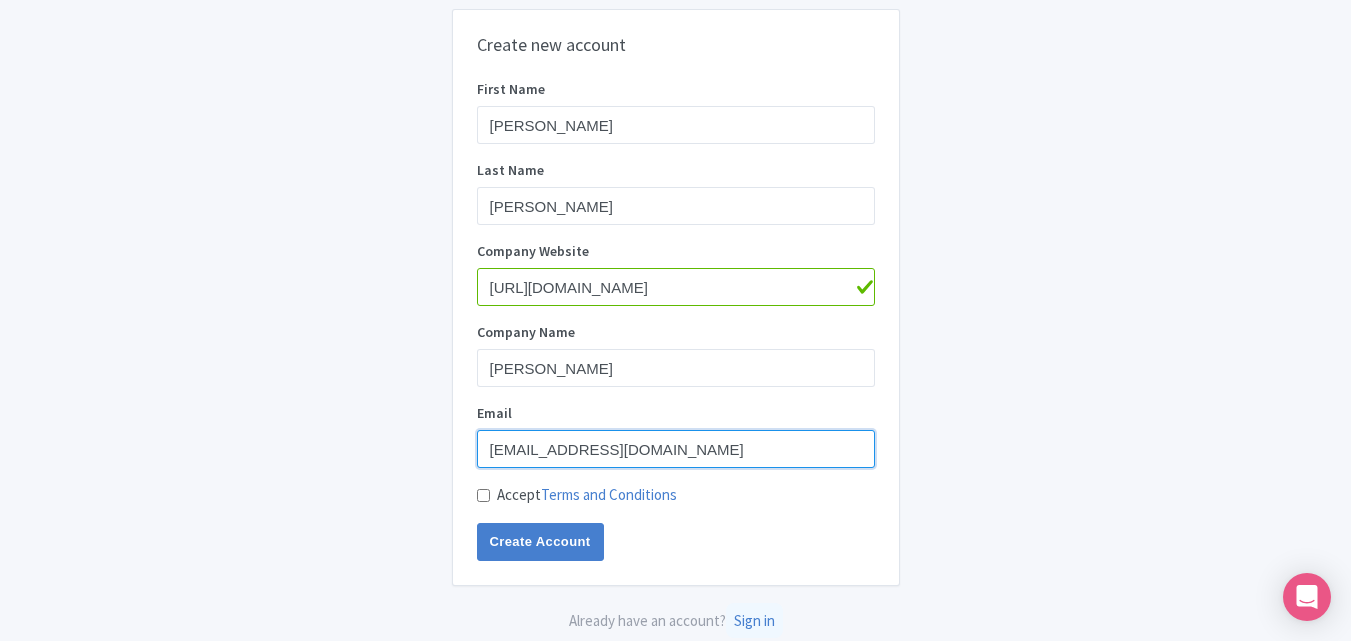 type on "[EMAIL_ADDRESS][DOMAIN_NAME]" 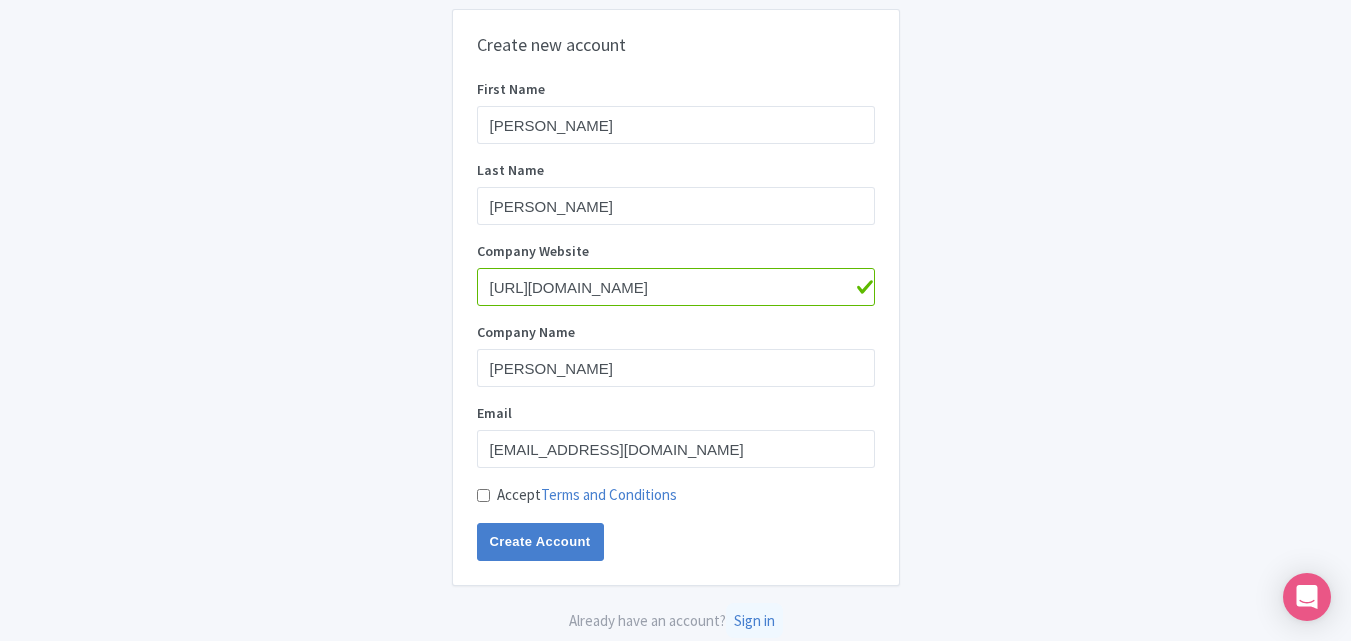 click on "Accept  Terms and Conditions" at bounding box center (483, 495) 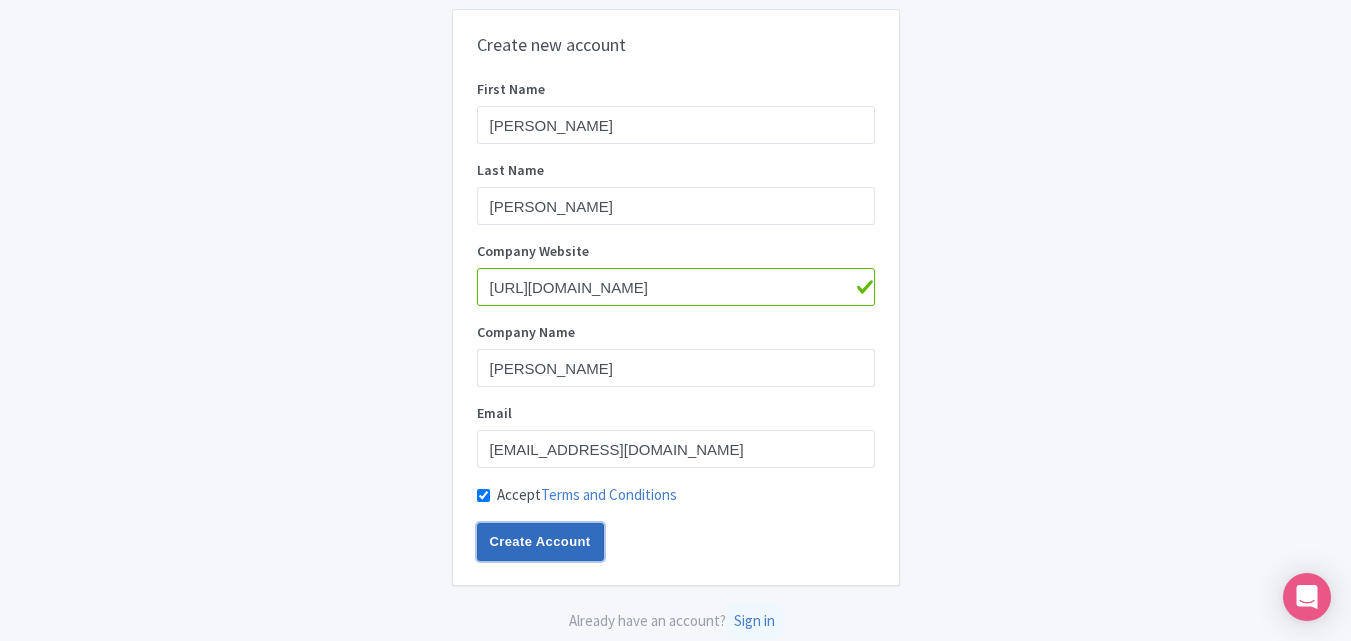 click on "Create Account" at bounding box center (540, 542) 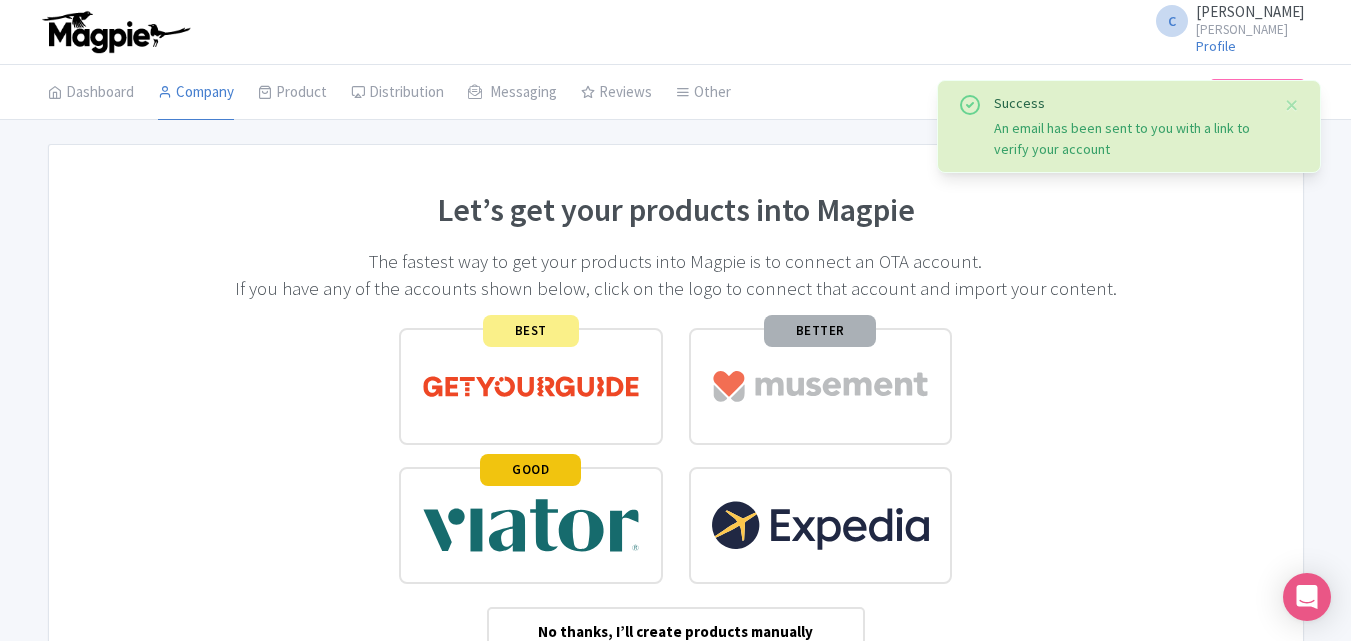 scroll, scrollTop: 0, scrollLeft: 0, axis: both 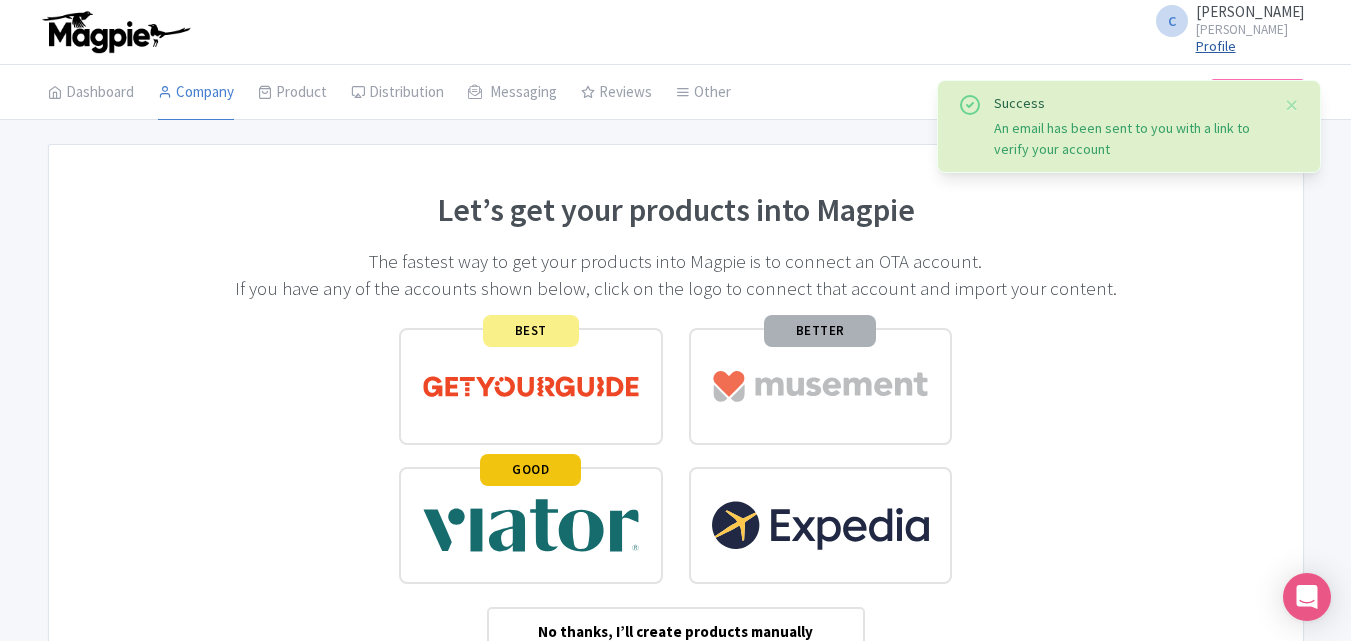 click on "Profile" at bounding box center [1216, 46] 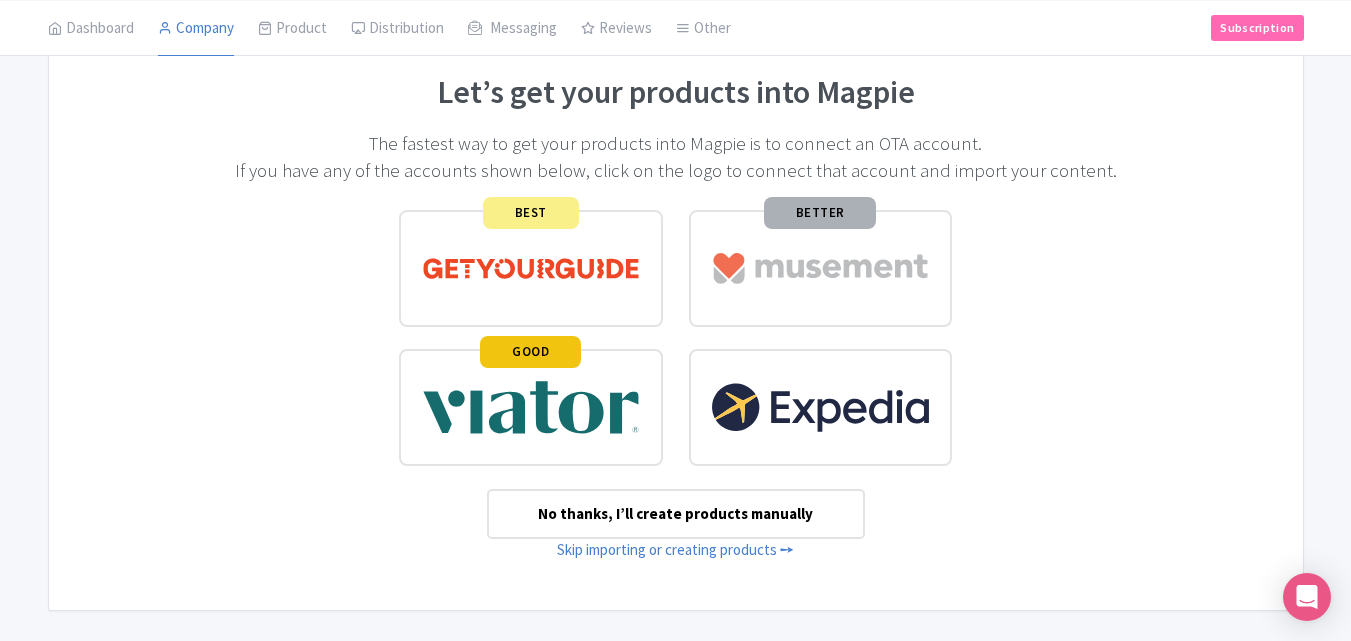 scroll, scrollTop: 190, scrollLeft: 0, axis: vertical 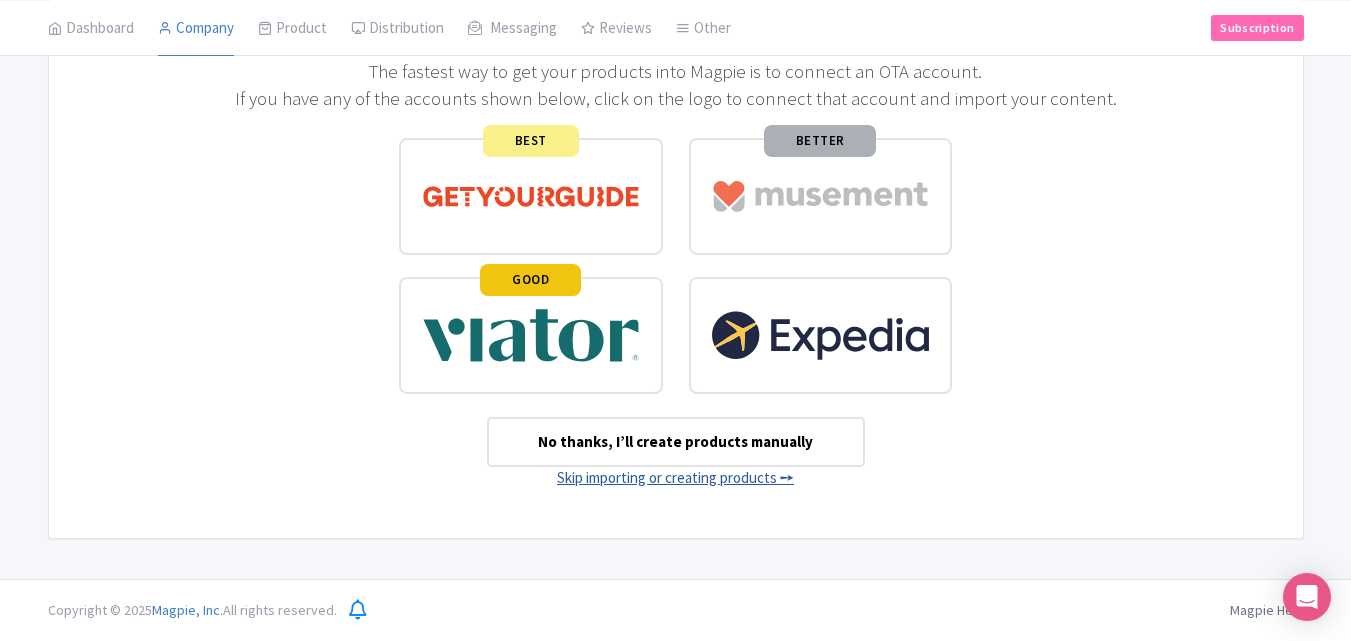 click on "Skip importing or creating products ➙" at bounding box center [675, 477] 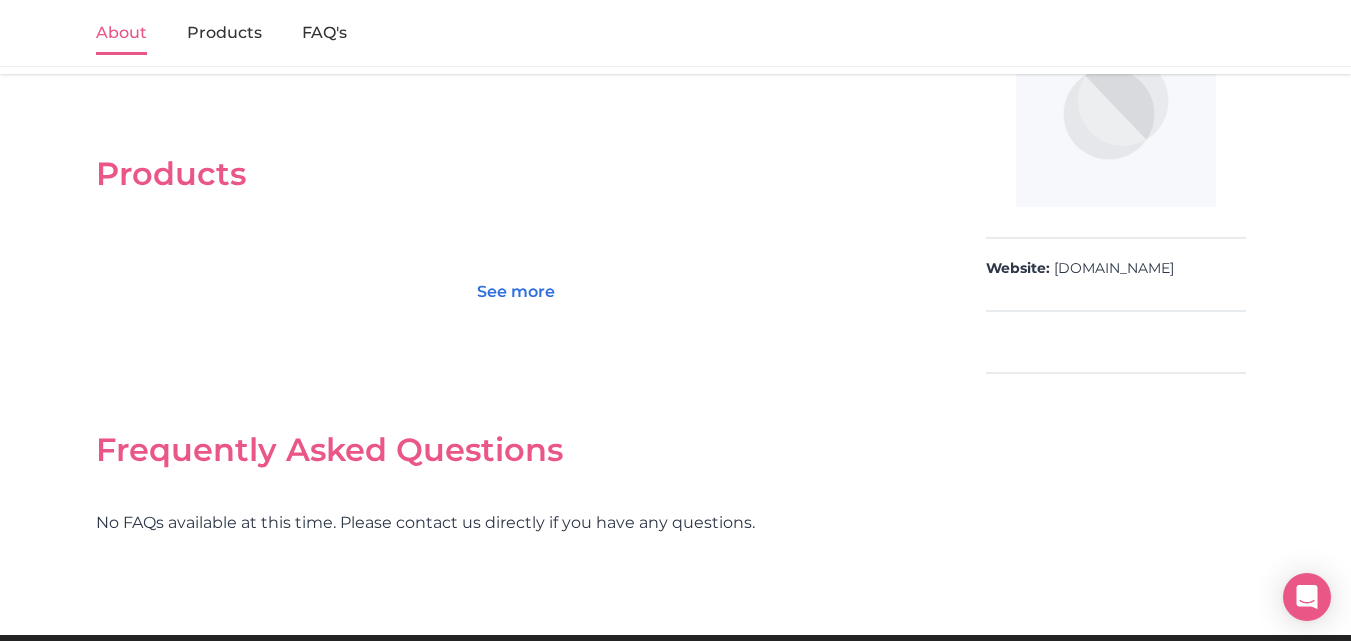scroll, scrollTop: 100, scrollLeft: 0, axis: vertical 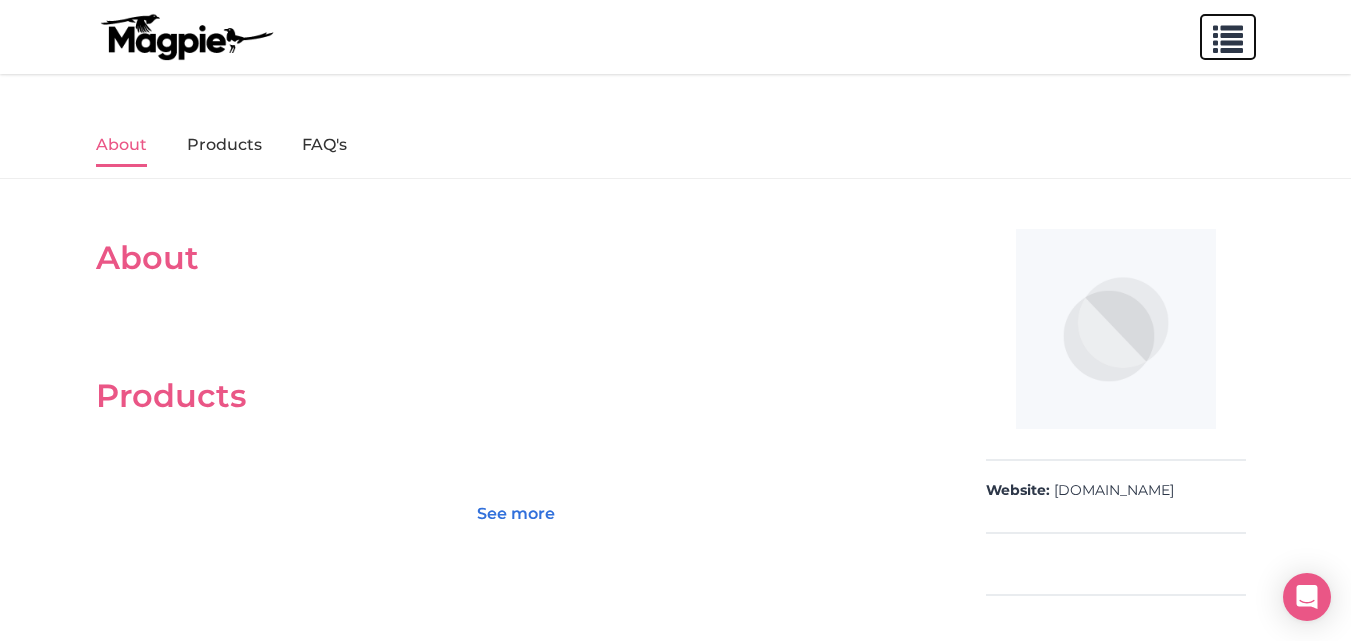 click at bounding box center [1228, 35] 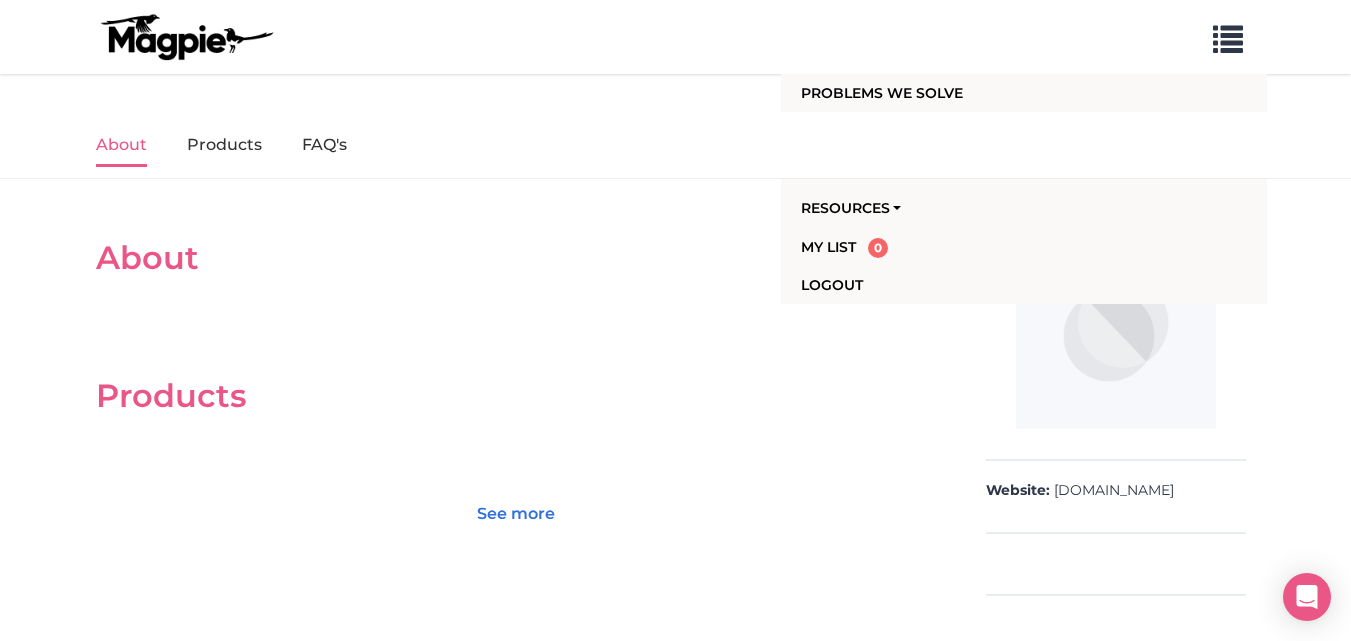 drag, startPoint x: 545, startPoint y: 245, endPoint x: 512, endPoint y: 243, distance: 33.06055 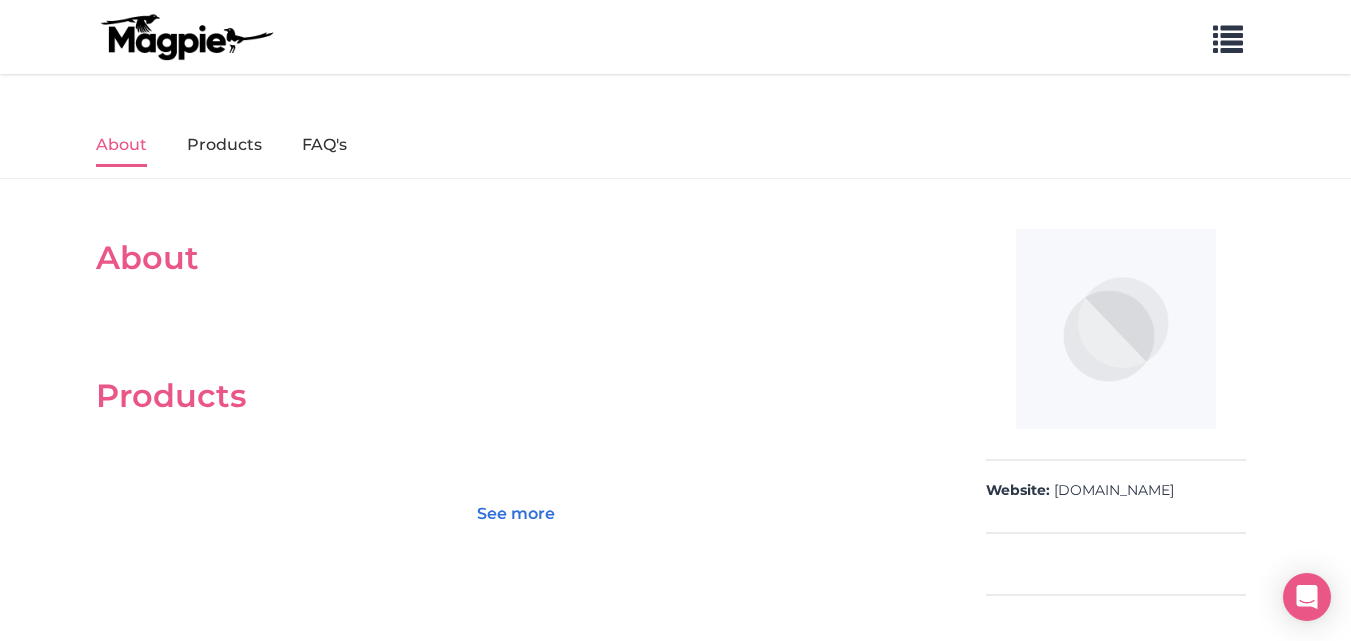 click on "About" at bounding box center [516, 258] 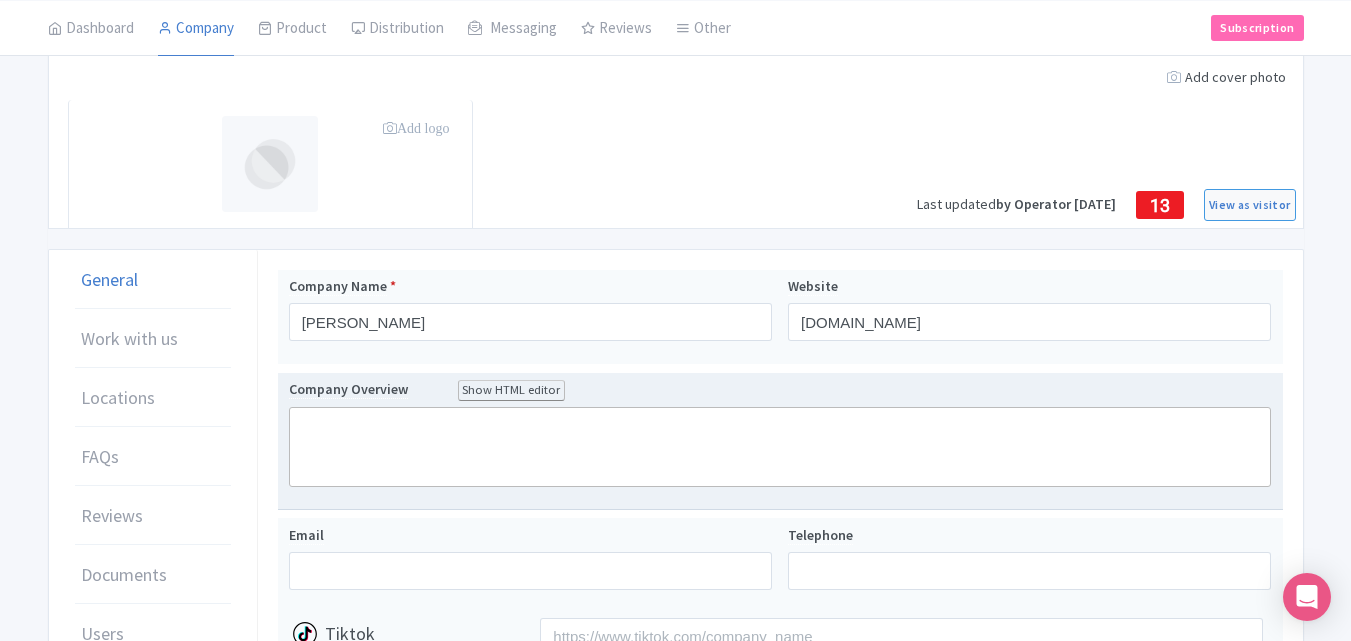 scroll, scrollTop: 100, scrollLeft: 0, axis: vertical 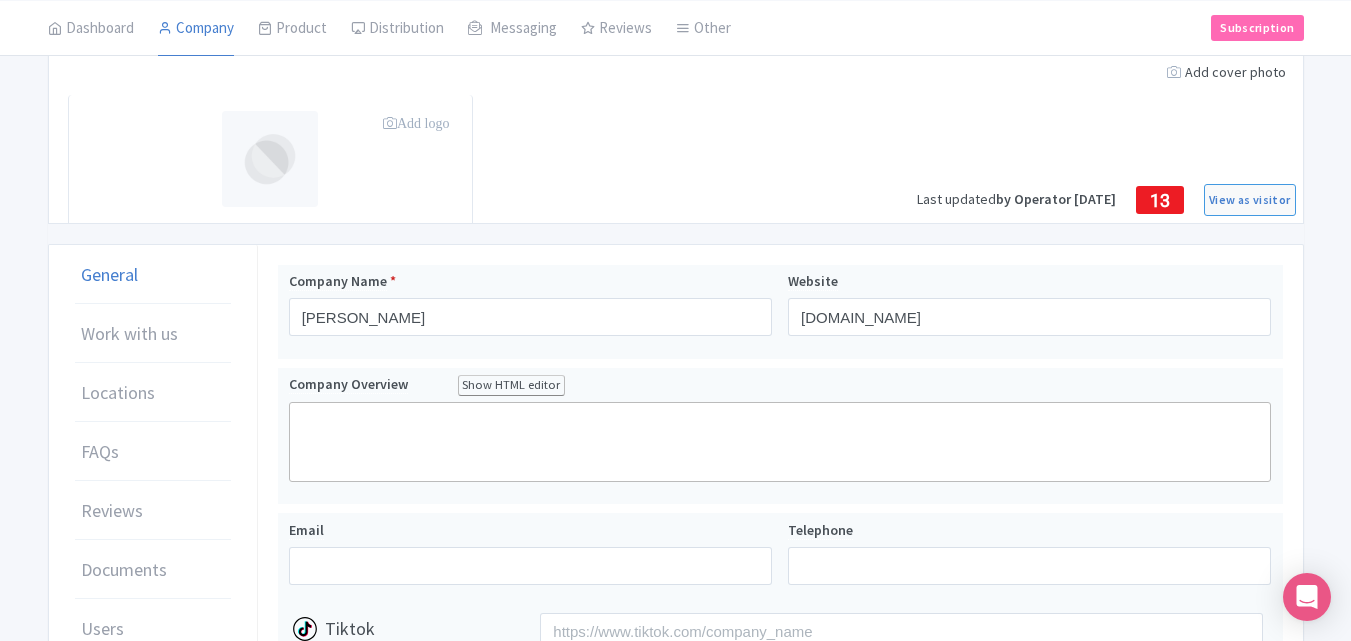 click on "Add logo" at bounding box center [416, 123] 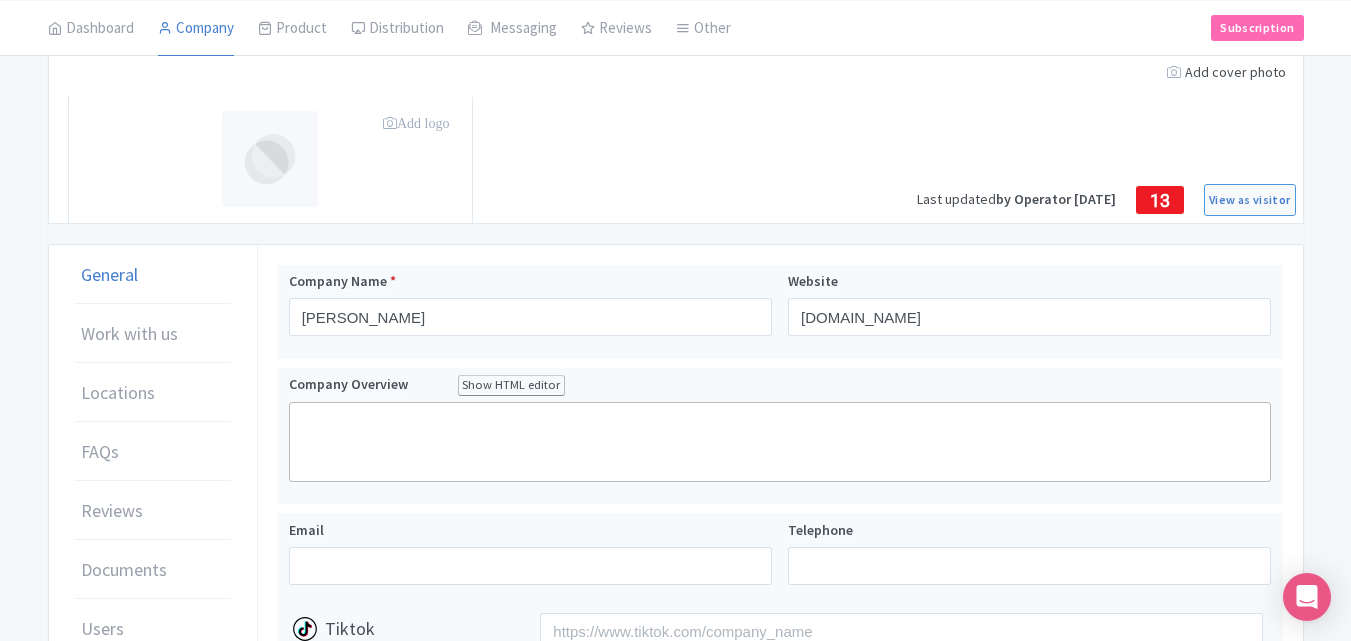 click at bounding box center (270, 159) 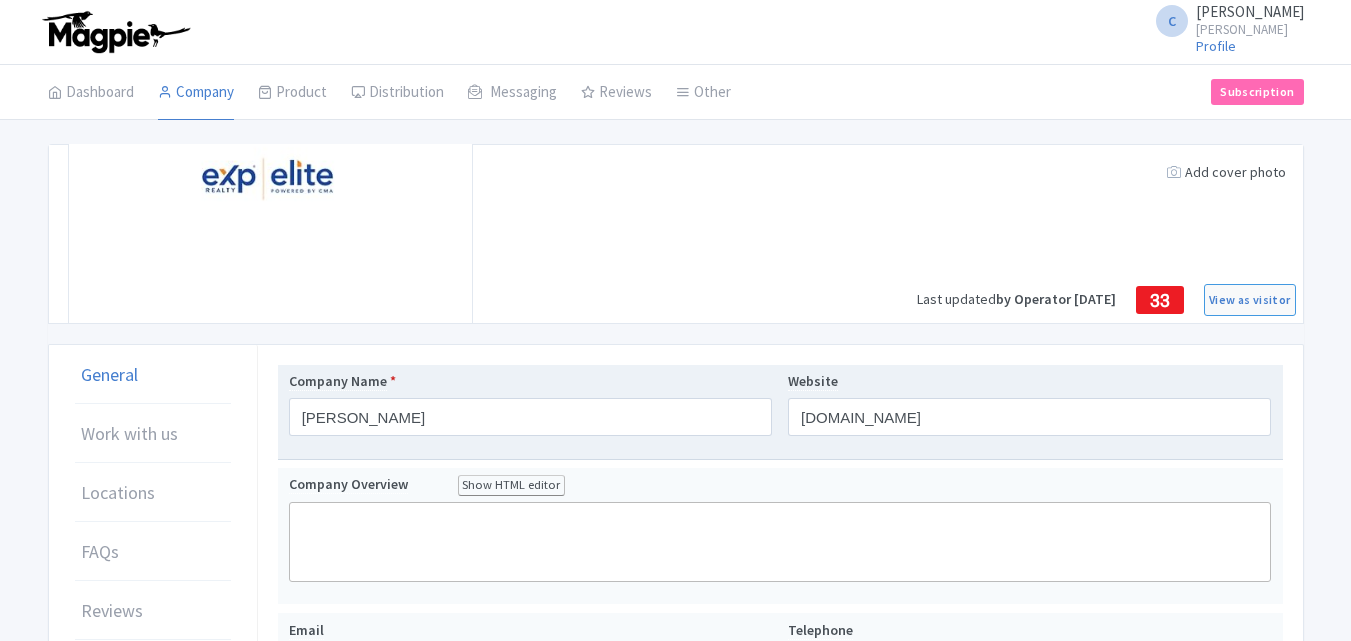 scroll, scrollTop: 100, scrollLeft: 0, axis: vertical 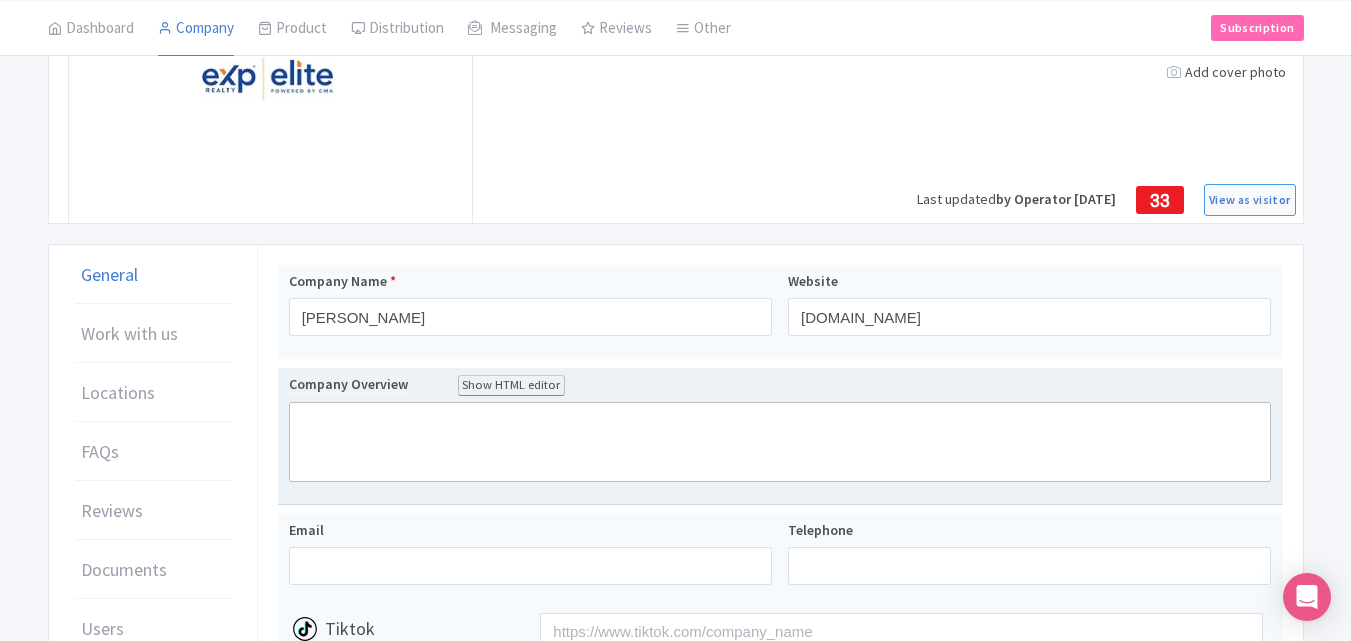 click 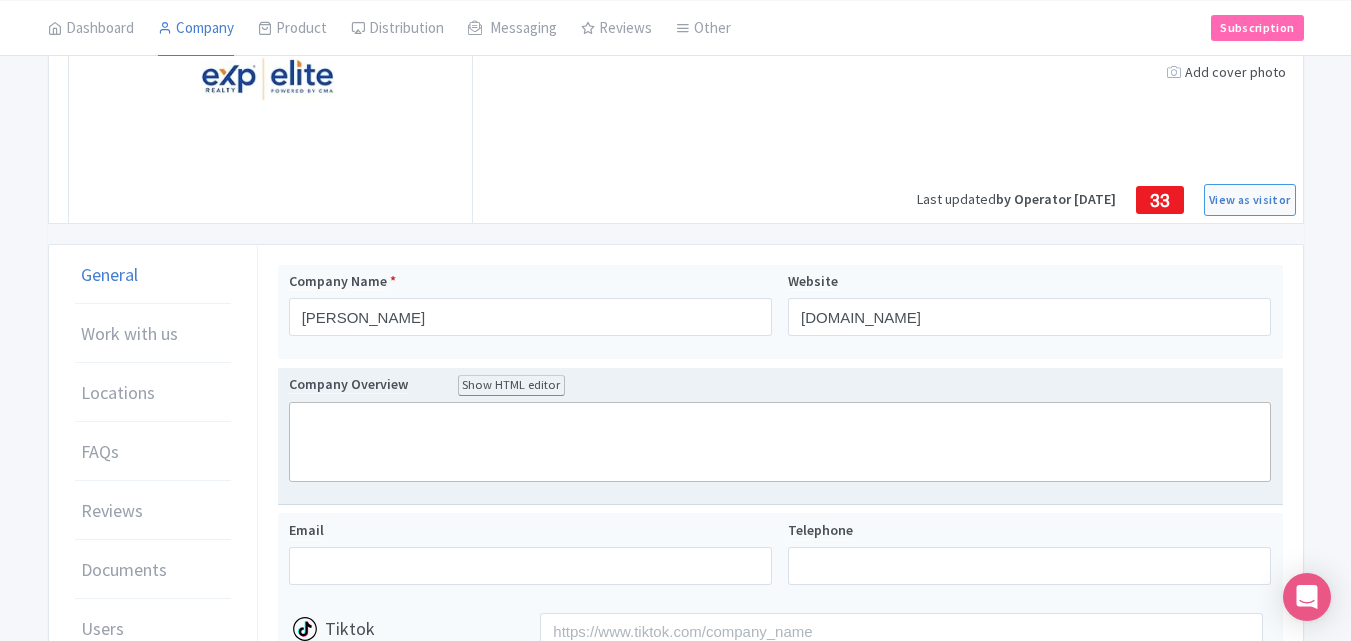 paste on "<div>eXp Realty, LLC | Office 888.959.9461 | Collette McDonald | Direct 770.500.8400. Collette McDonald is a top-rated real estate expert with 23+ years of experience, 800+ lifetime Zillow sales, and a 5.0* rating from 180+ reviews. Specializing in Brookhaven, Sandy Springs, Buckhead, Dunwoody, and the northern corridor of metro Atlanta.<br><br></div>" 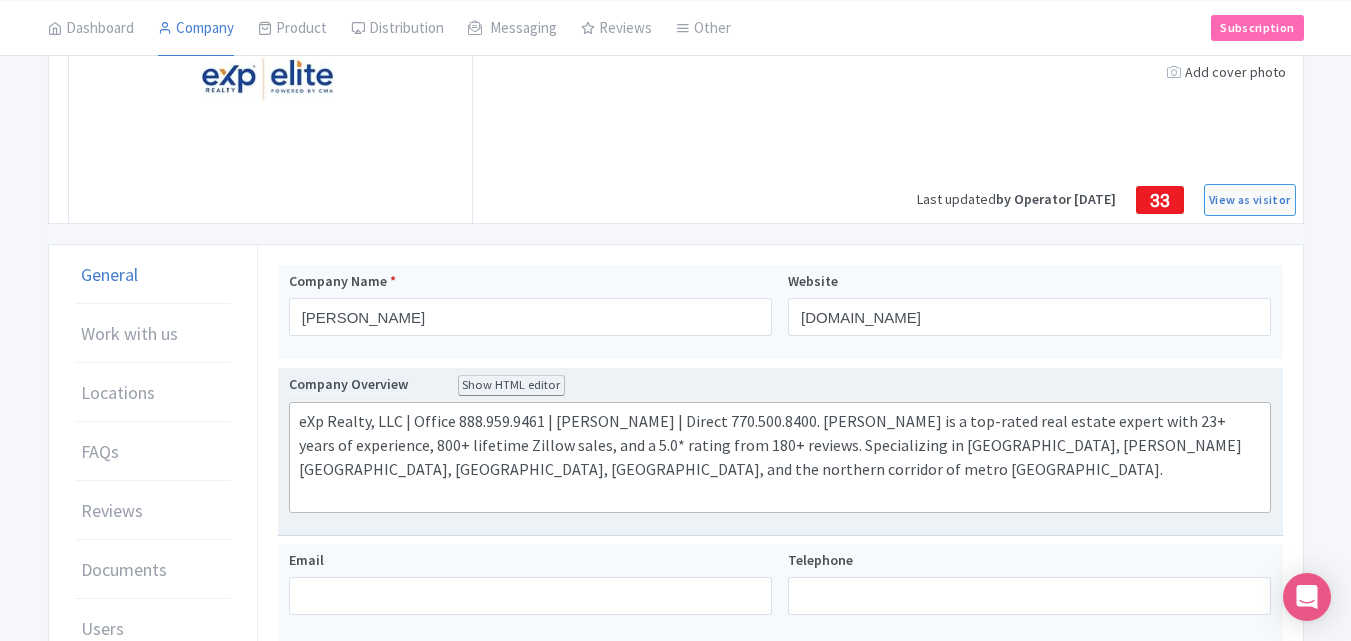 type on "<div>eXp Realty, LLC | Office 888.959.9461 | Collette McDonald | Direct 770.500.8400. Collette McDonald is a top-rated real estate expert with 23+ years of experience, 800+ lifetime Zillow sales, and a 5.0* rating from 180+ reviews. Specializing in Brookhaven, Sandy Springs, Buckhead, Dunwoody, and the northern corridor of metro Atlanta.</div>" 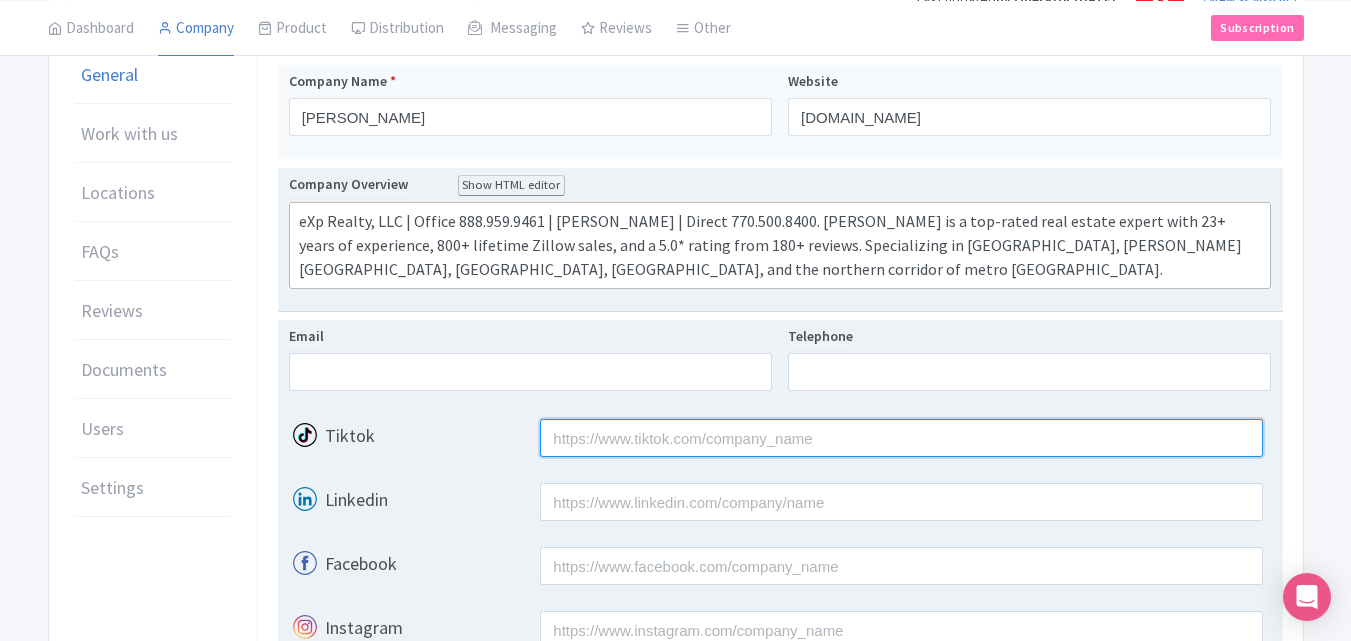 click on "Tiktok" at bounding box center (901, 438) 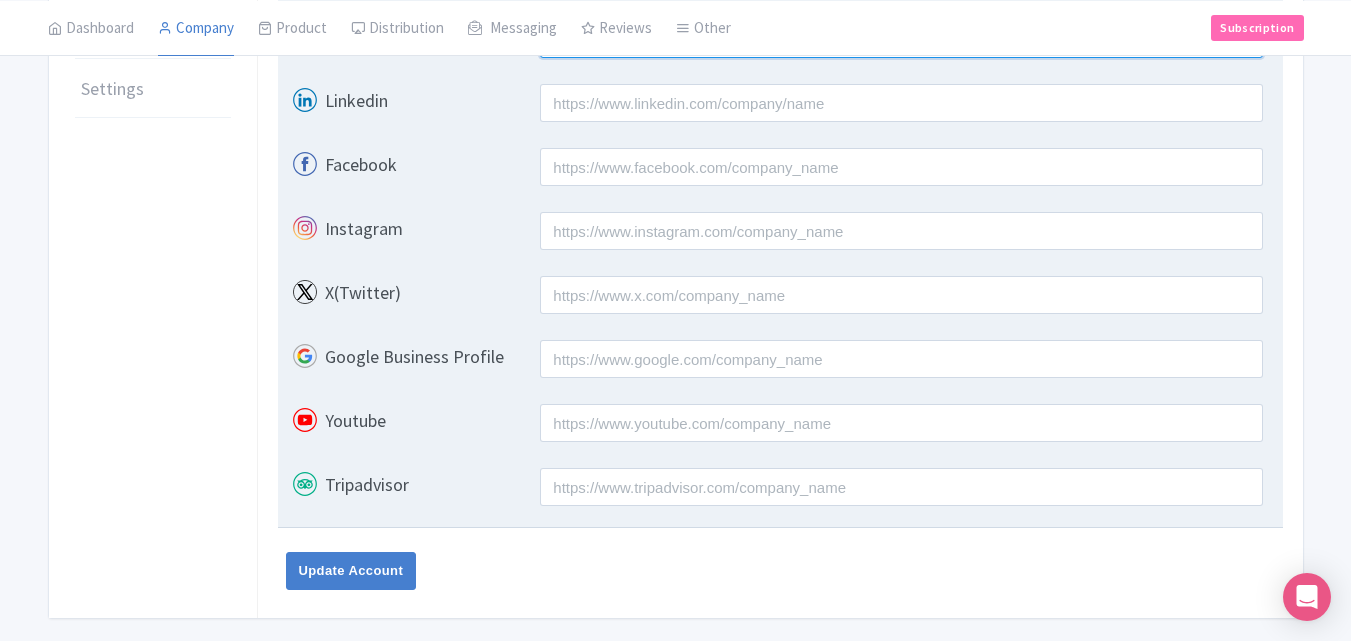 scroll, scrollTop: 700, scrollLeft: 0, axis: vertical 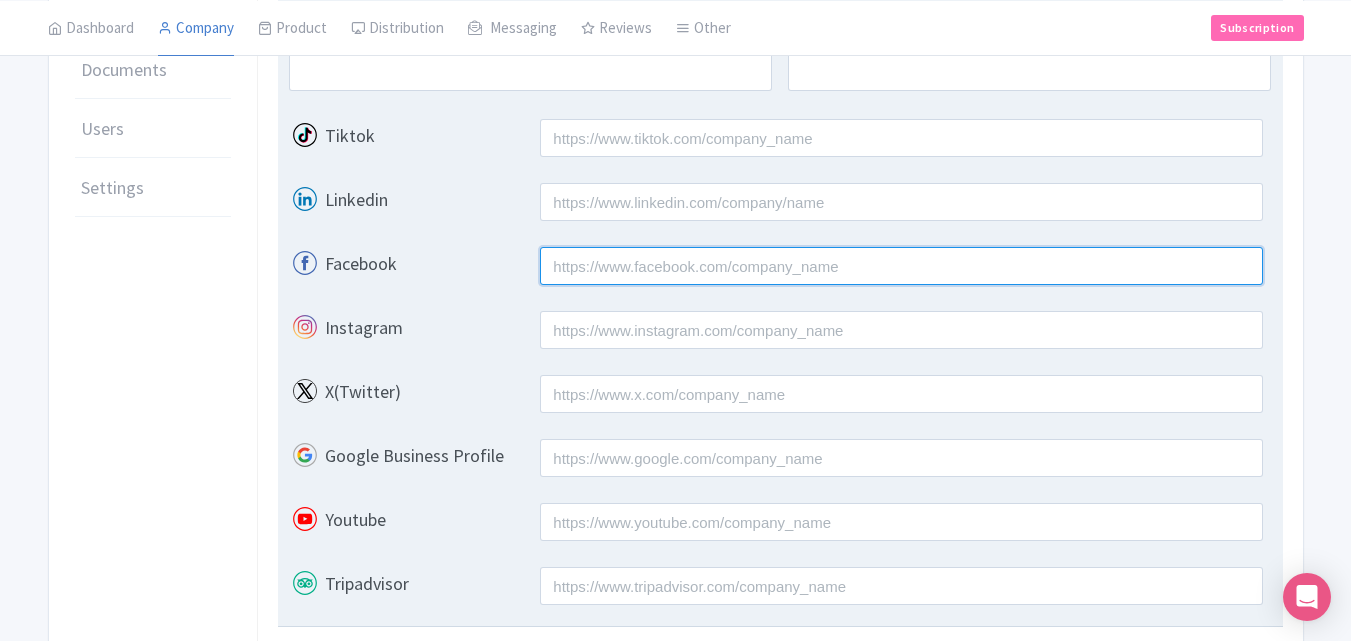click on "Facebook" at bounding box center (901, 266) 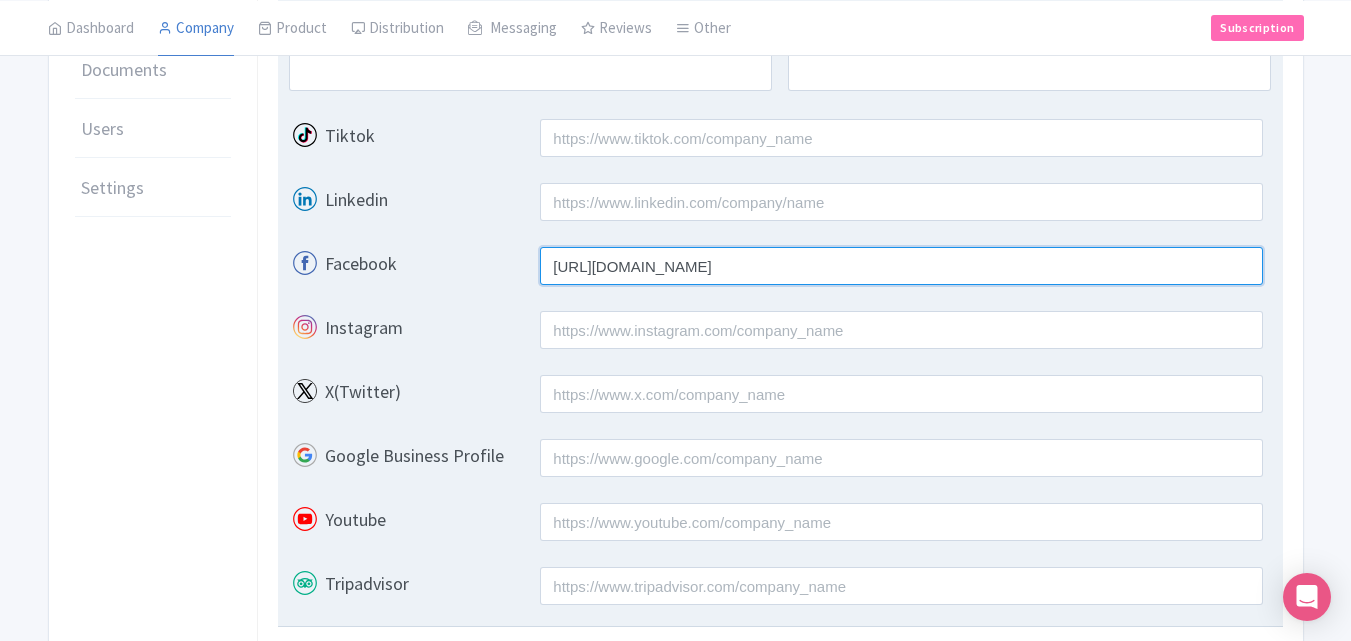 type on "https://www.facebook.com/CMAEXP" 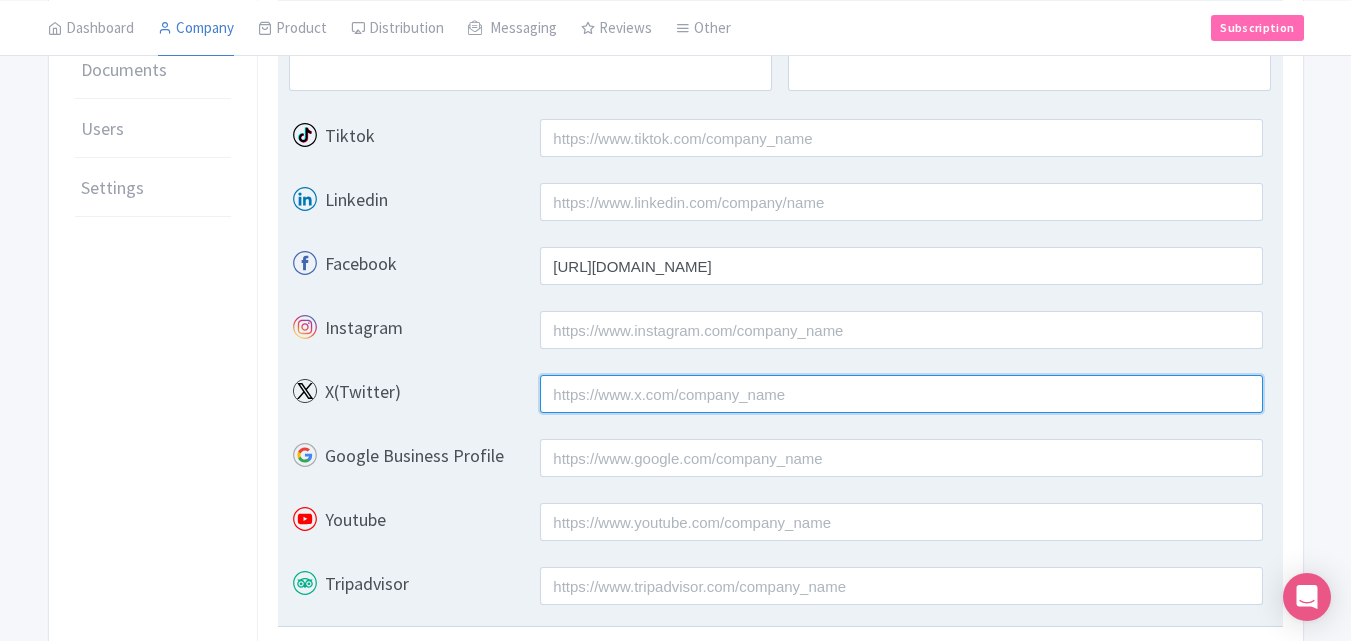 click on "X(Twitter)" at bounding box center [901, 394] 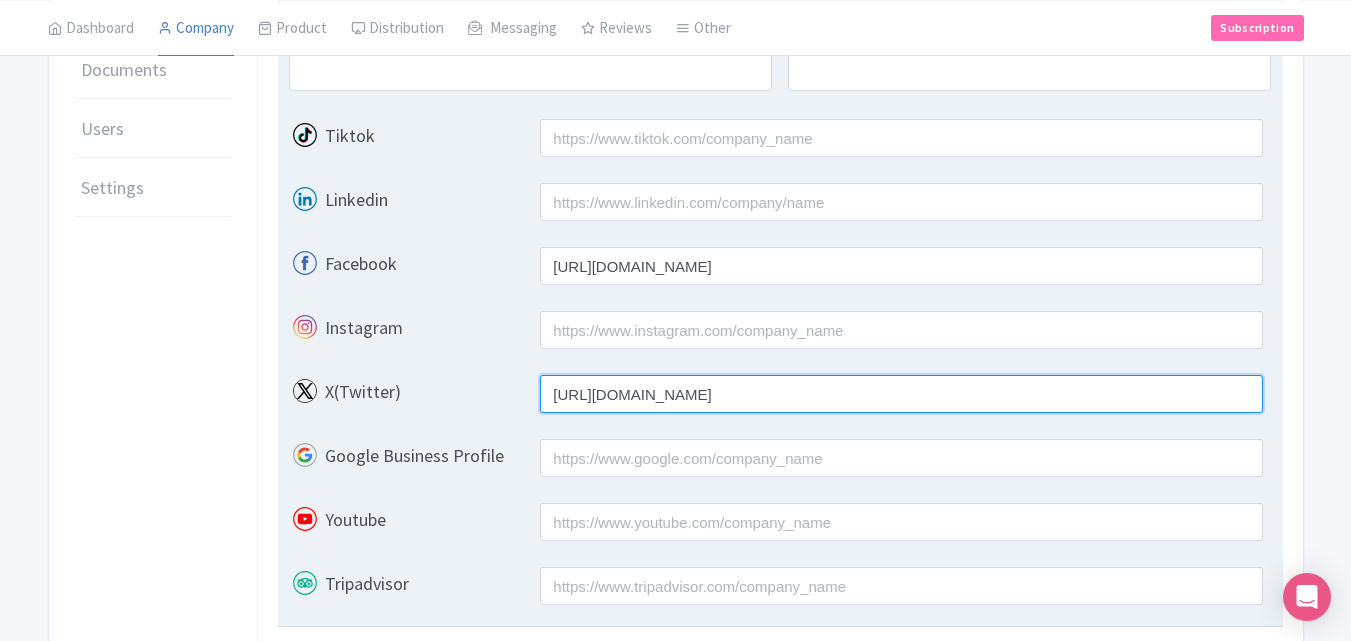 type on "https://twitter.com/ColletteMcDonal" 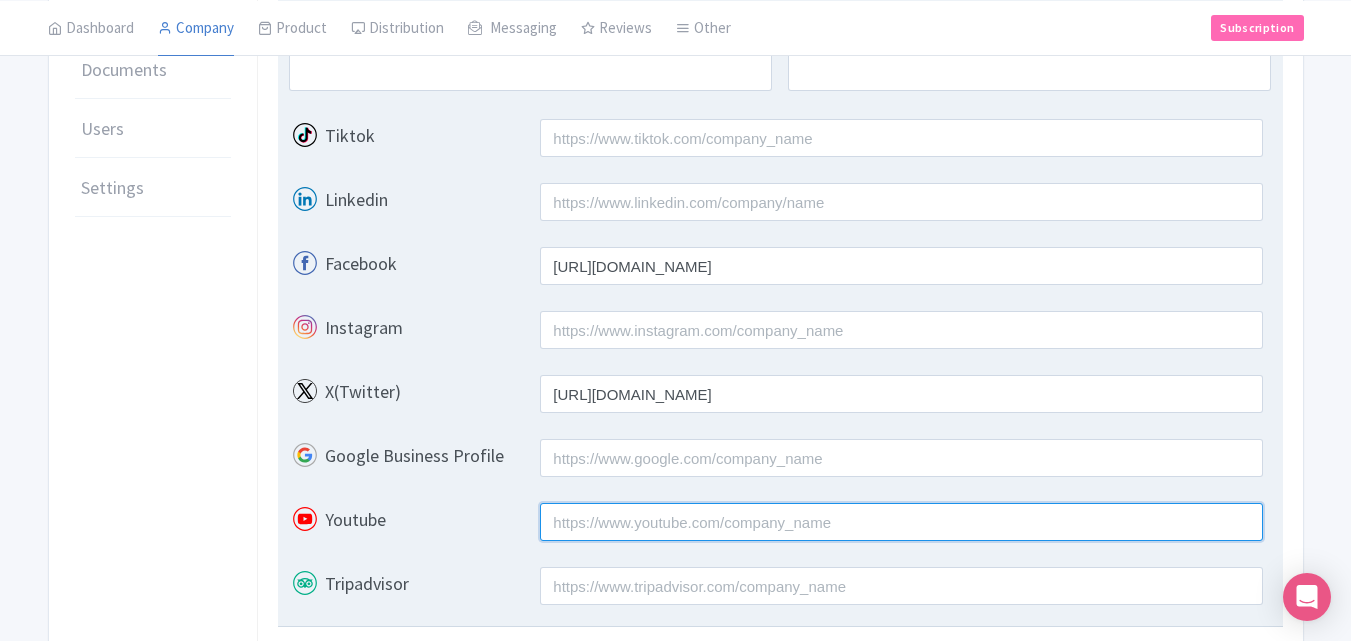 click on "Youtube" at bounding box center [901, 522] 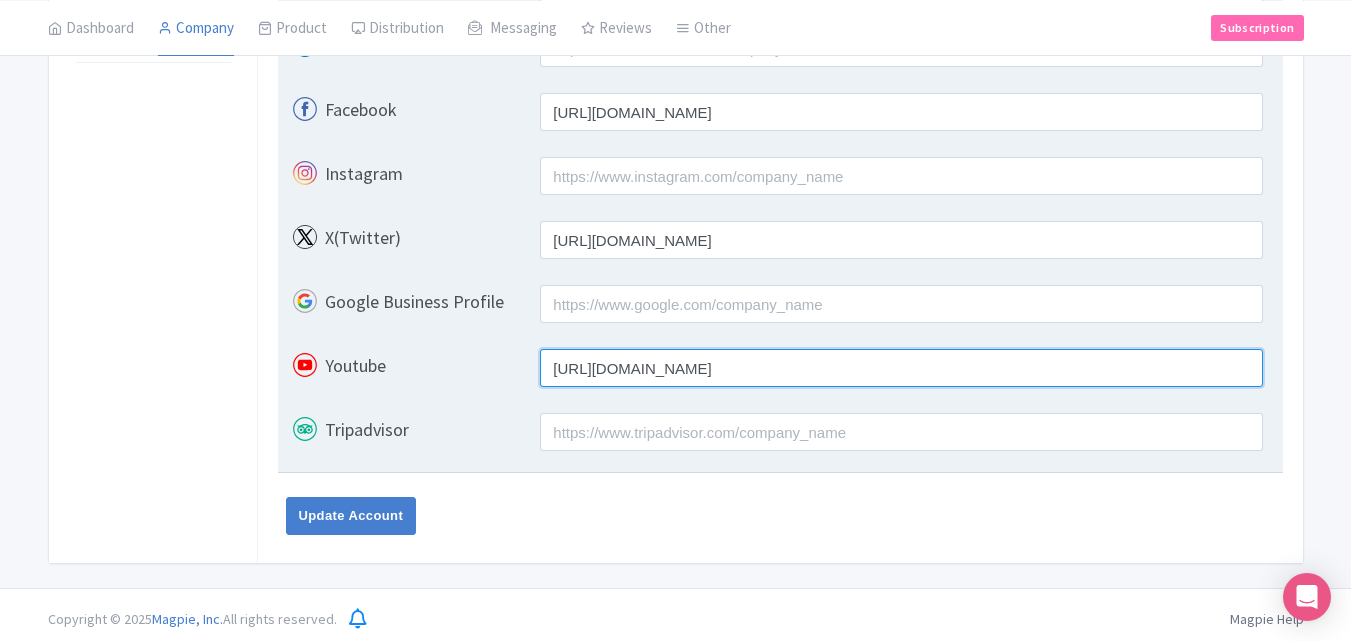 scroll, scrollTop: 763, scrollLeft: 0, axis: vertical 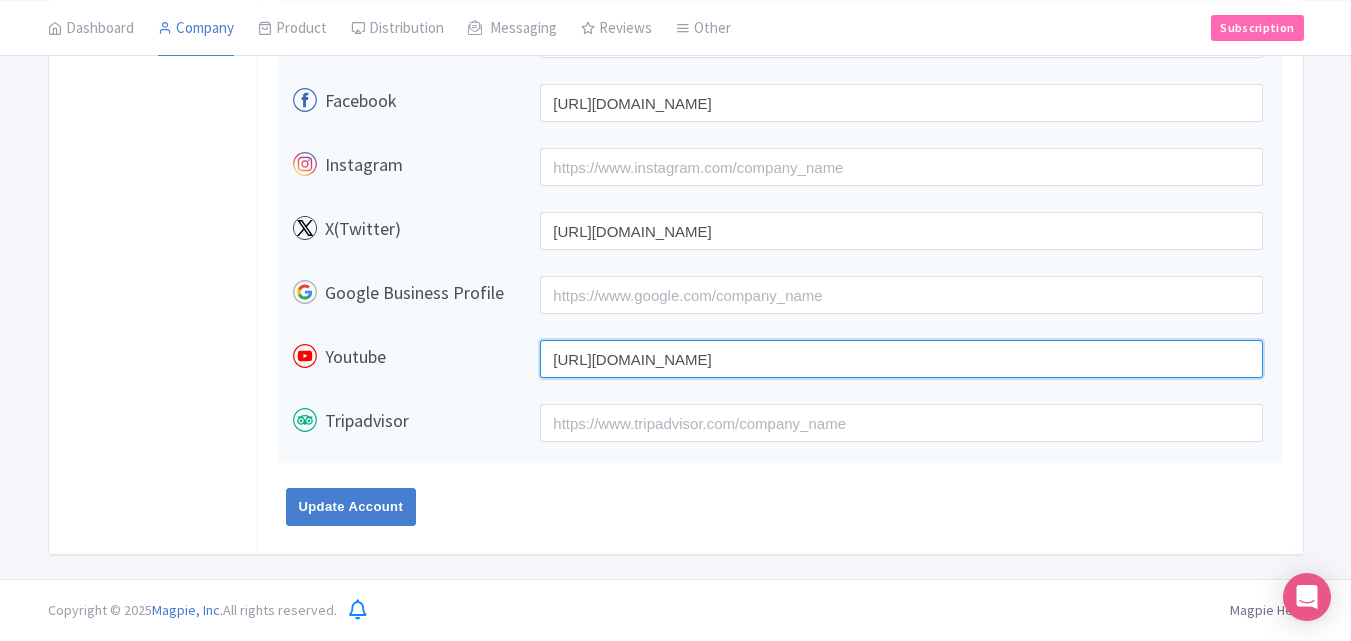 type on "https://www.youtube.com/user/CMAC93069" 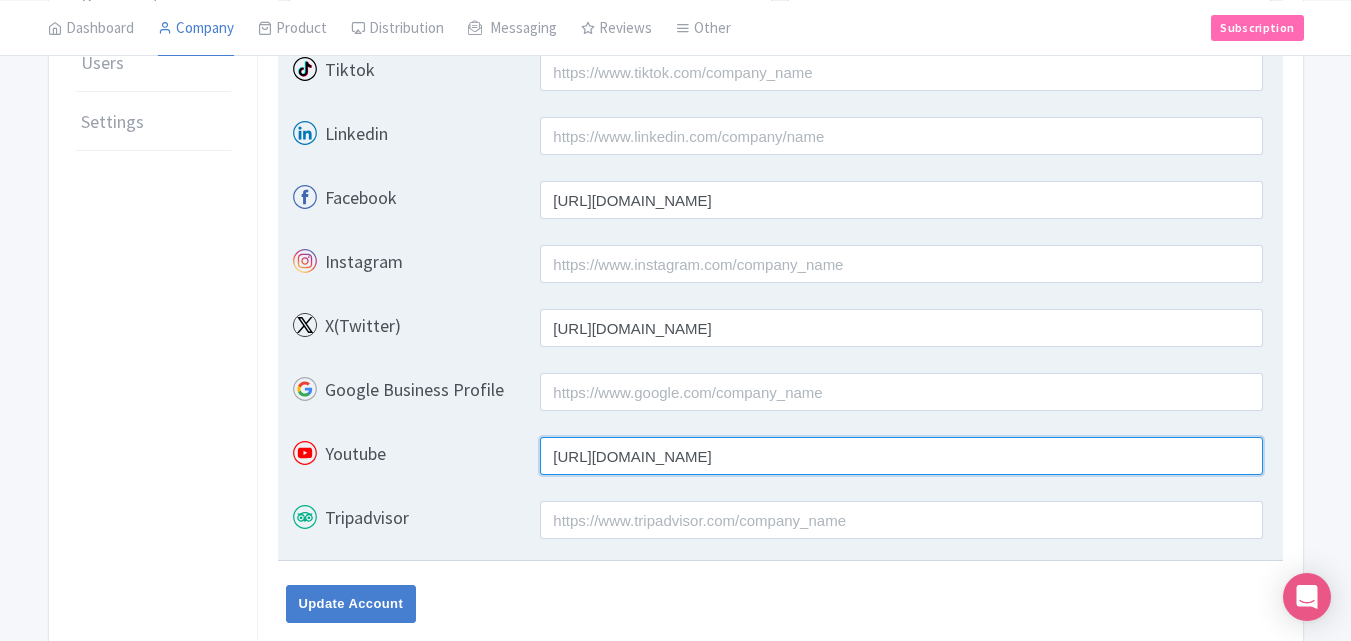 scroll, scrollTop: 563, scrollLeft: 0, axis: vertical 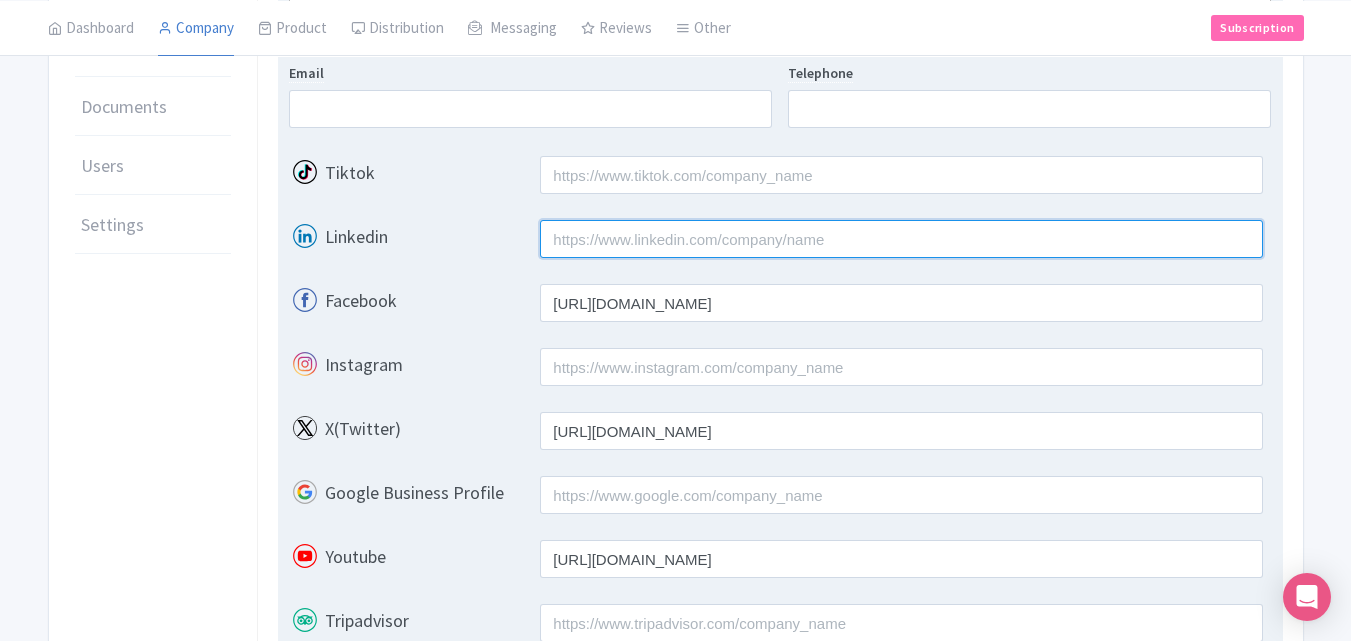 click on "Linkedin" at bounding box center [901, 239] 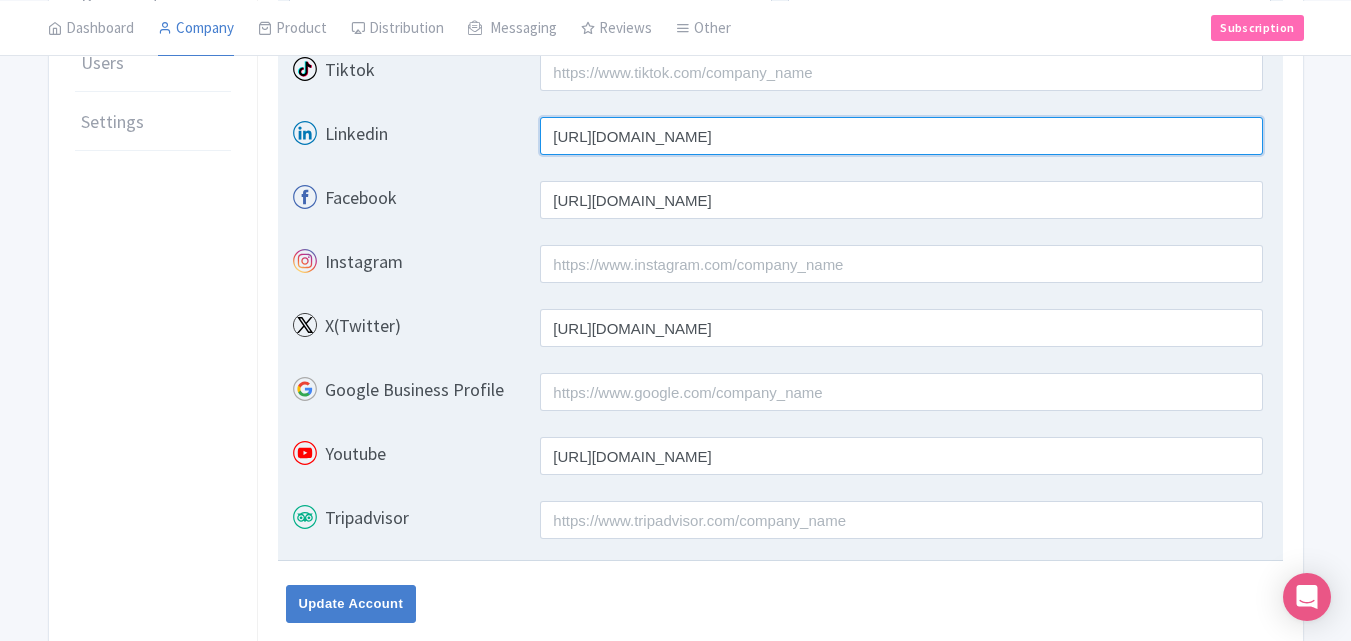 scroll, scrollTop: 763, scrollLeft: 0, axis: vertical 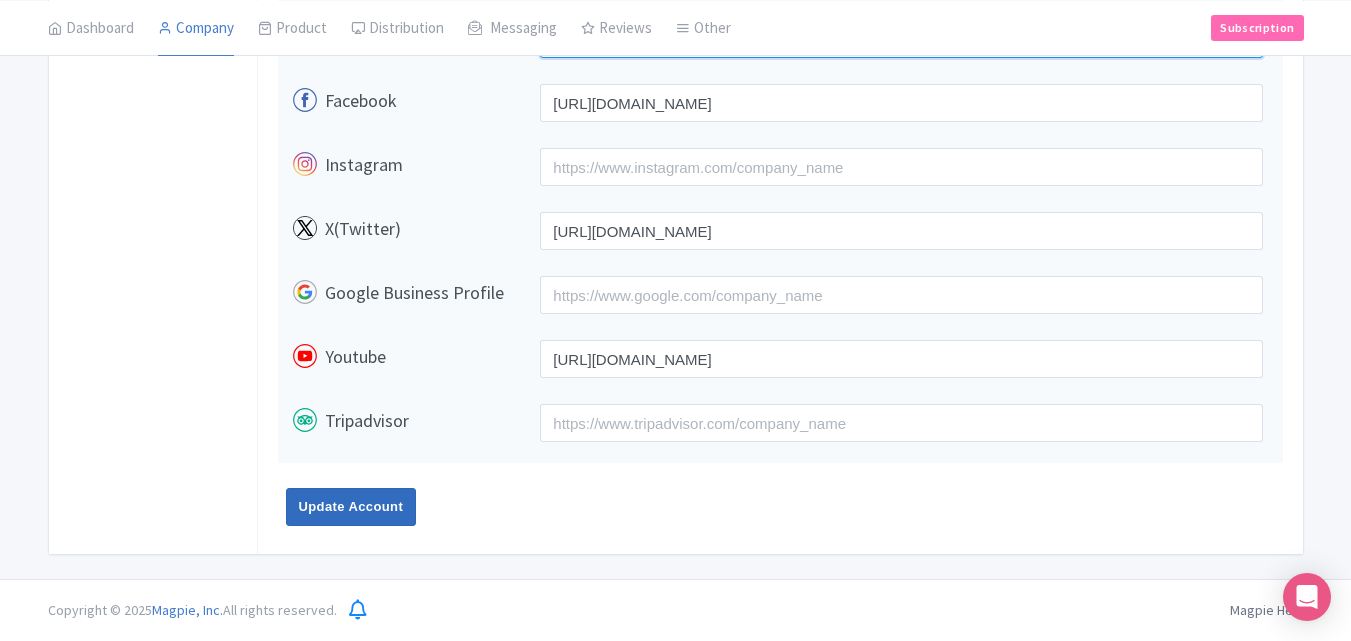 type on "https://www.linkedin.com/in/collettemcdonald" 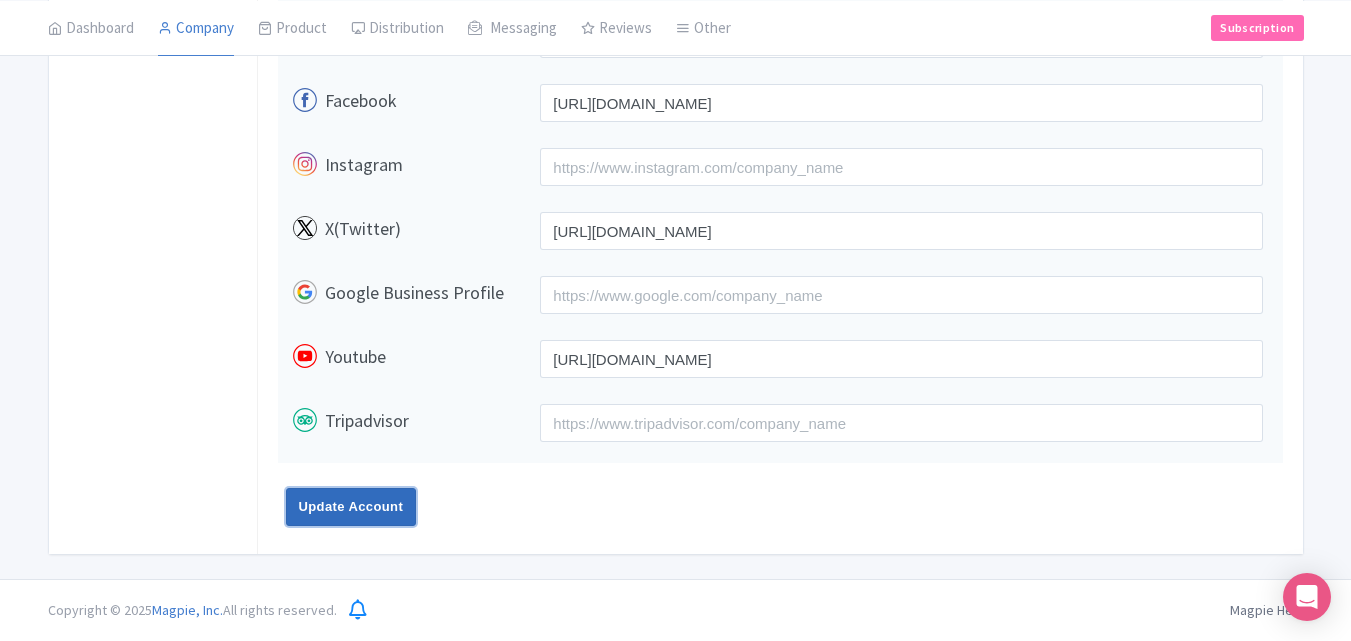 click on "Update Account" at bounding box center [351, 507] 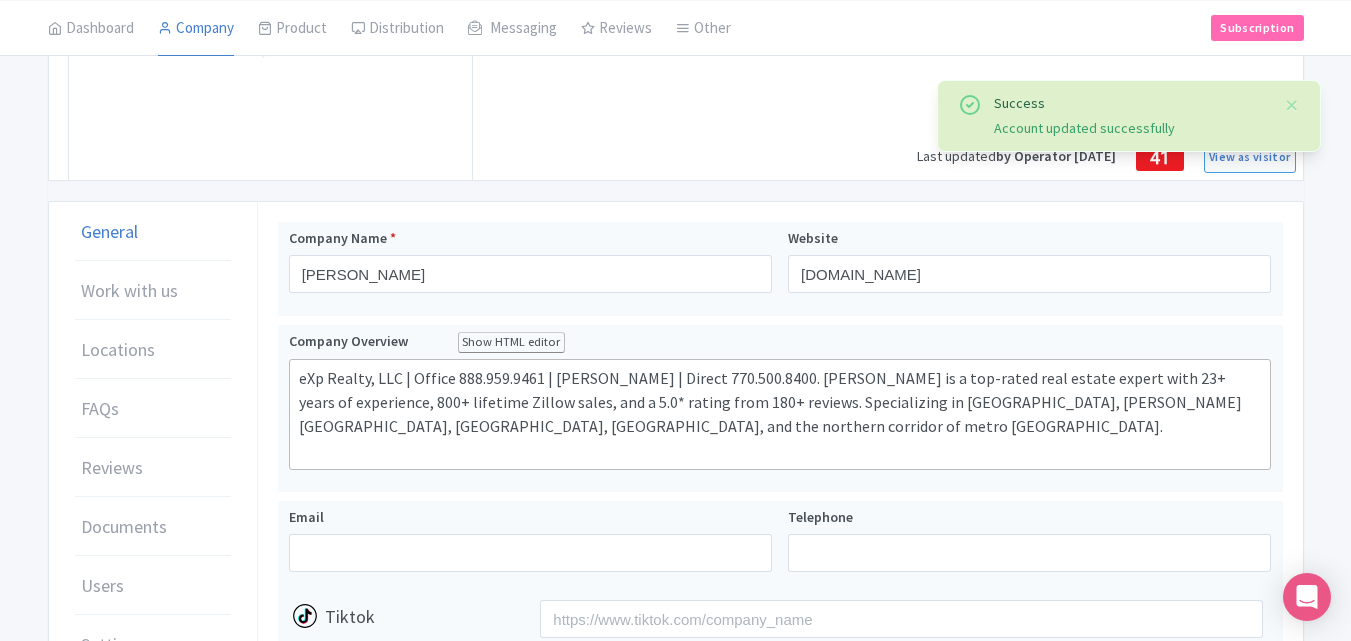 scroll, scrollTop: 0, scrollLeft: 0, axis: both 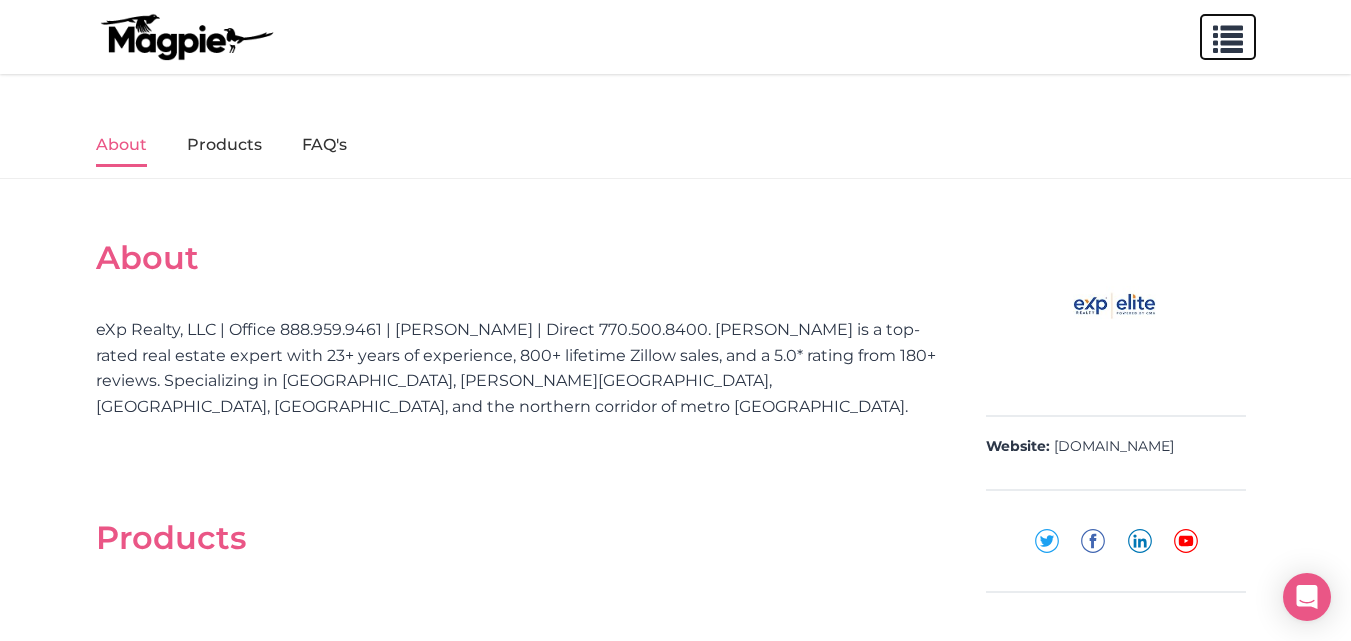 click at bounding box center (1228, 37) 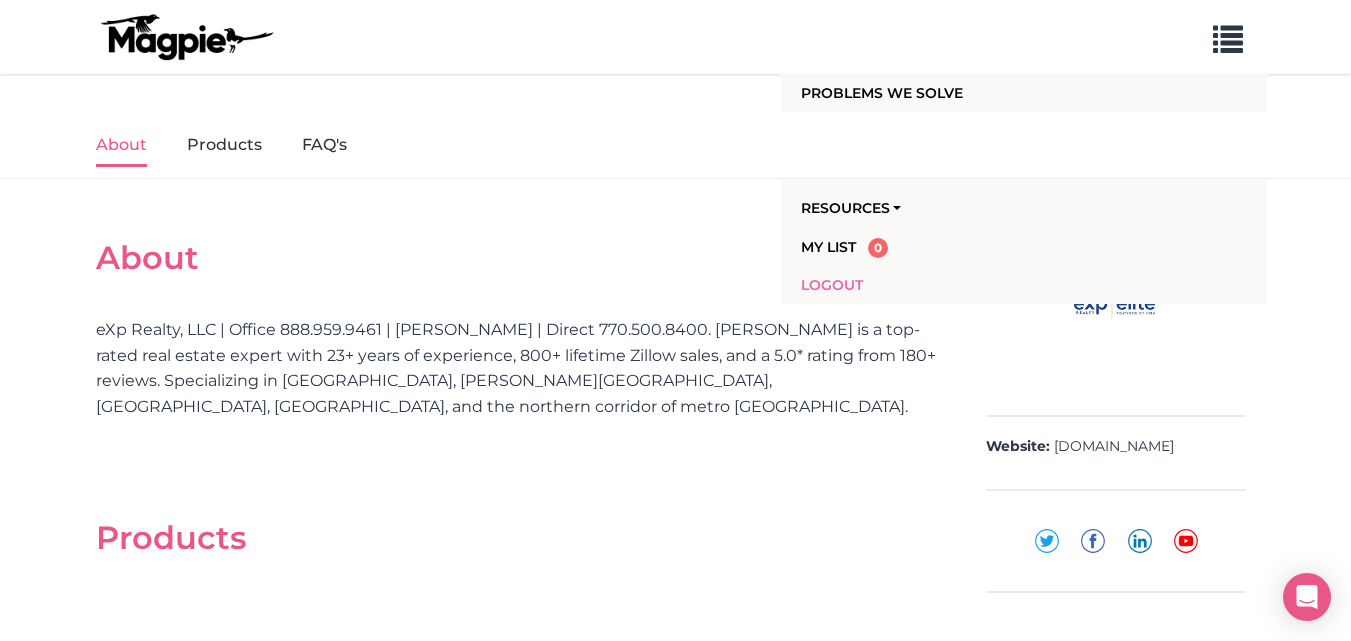 click on "Logout" at bounding box center (984, 285) 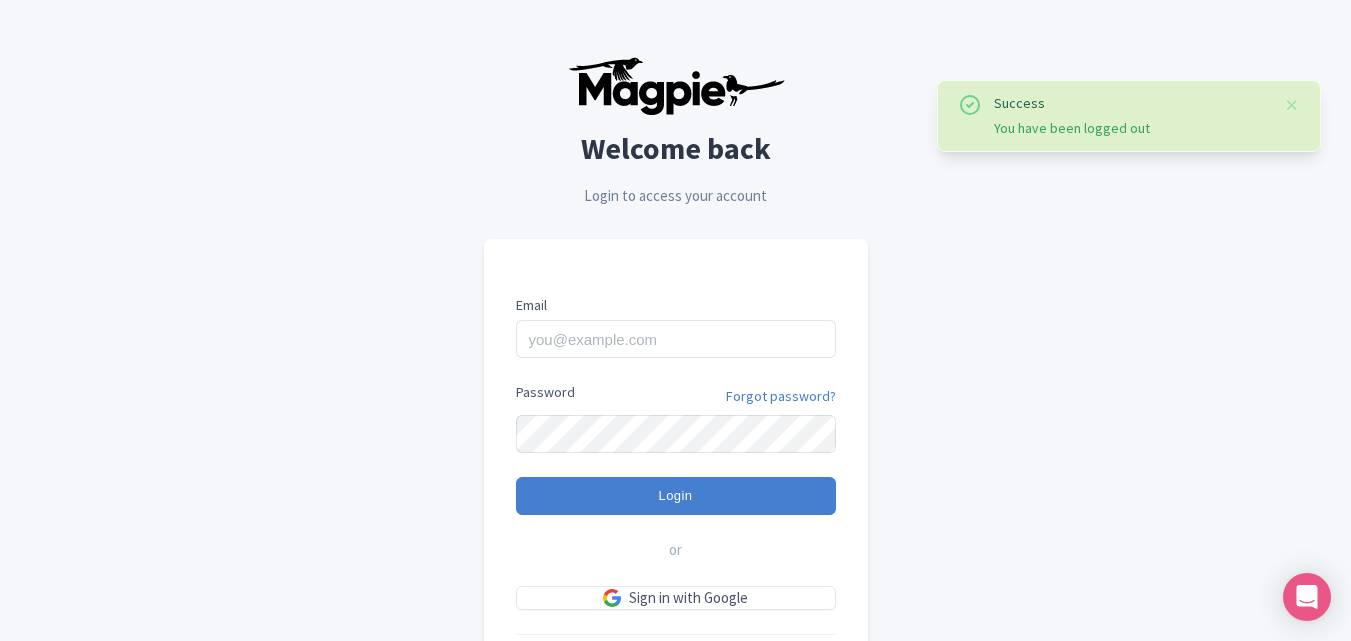 scroll, scrollTop: 0, scrollLeft: 0, axis: both 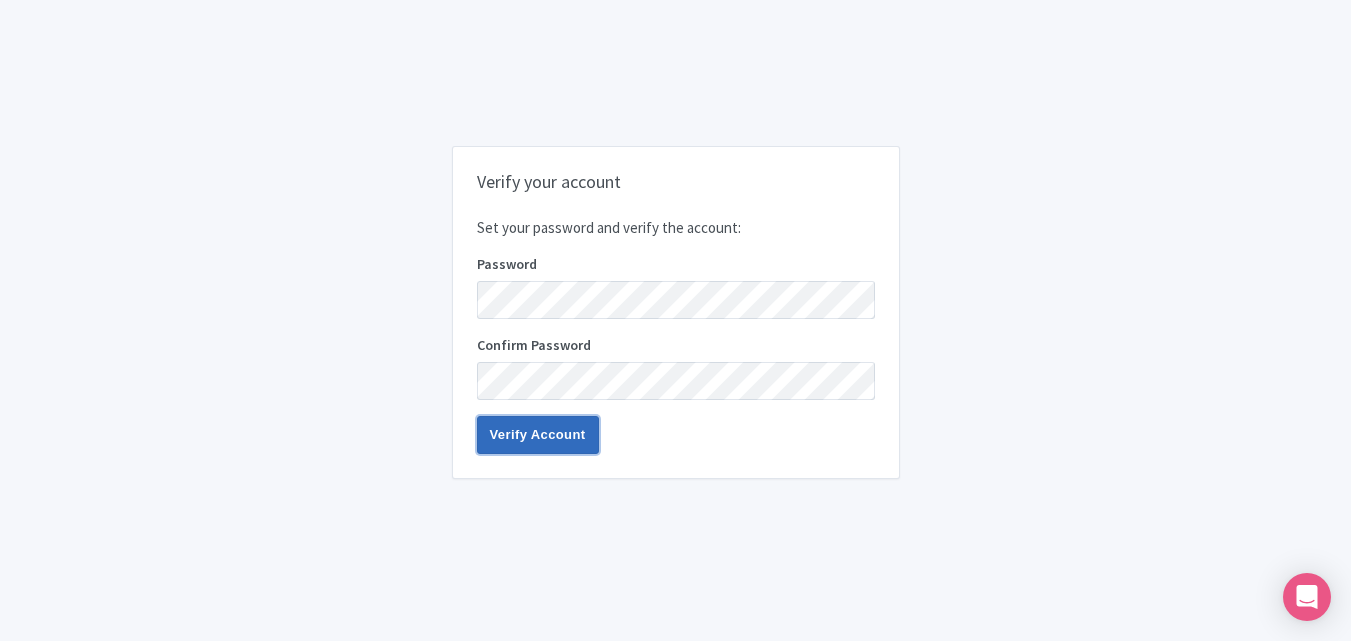 click on "Verify Account" at bounding box center [538, 435] 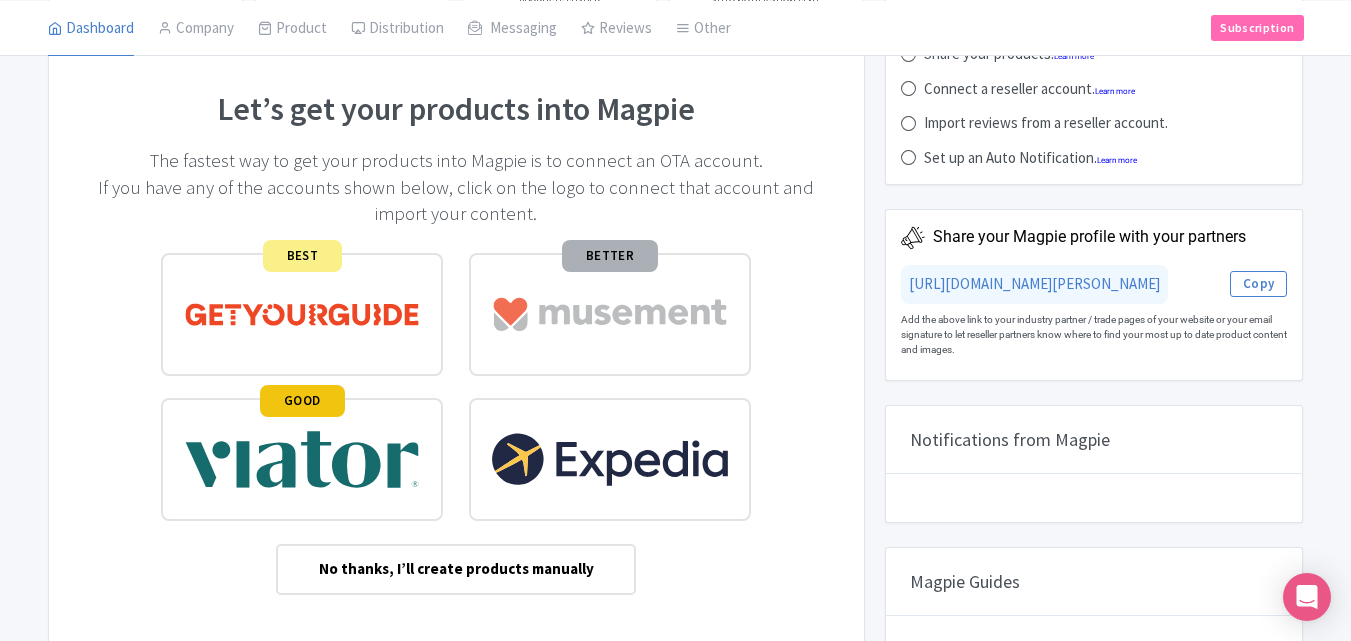 scroll, scrollTop: 0, scrollLeft: 0, axis: both 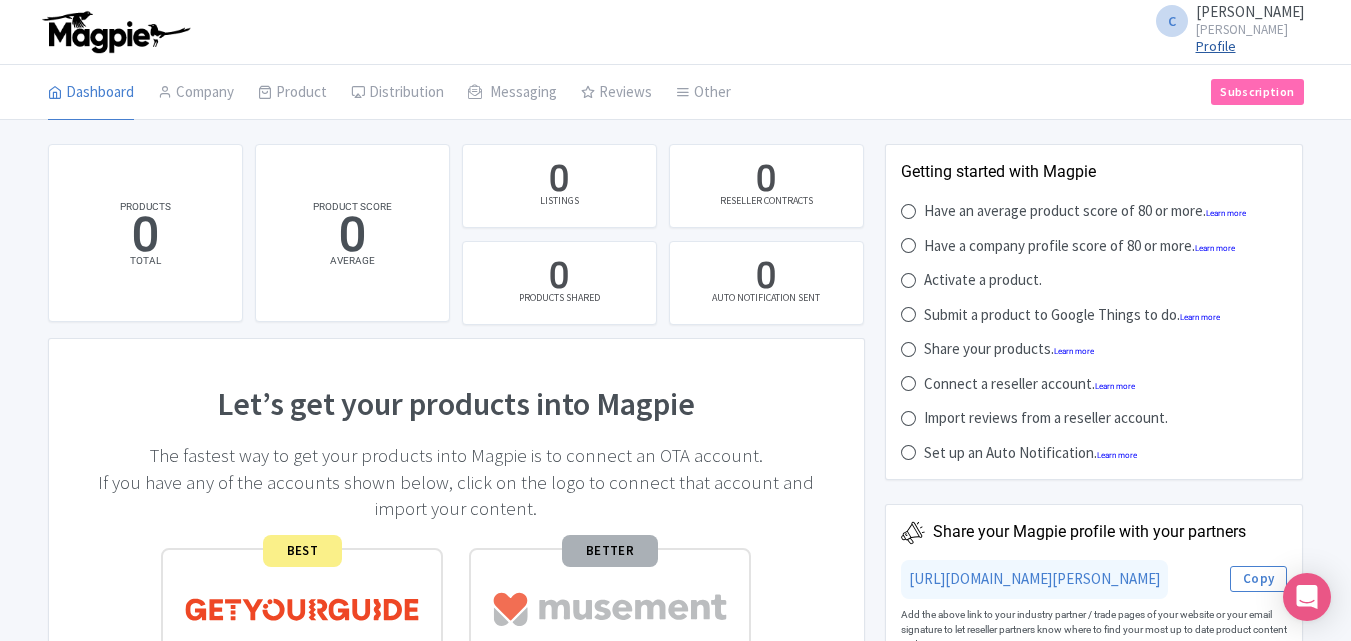 click on "Profile" at bounding box center (1216, 46) 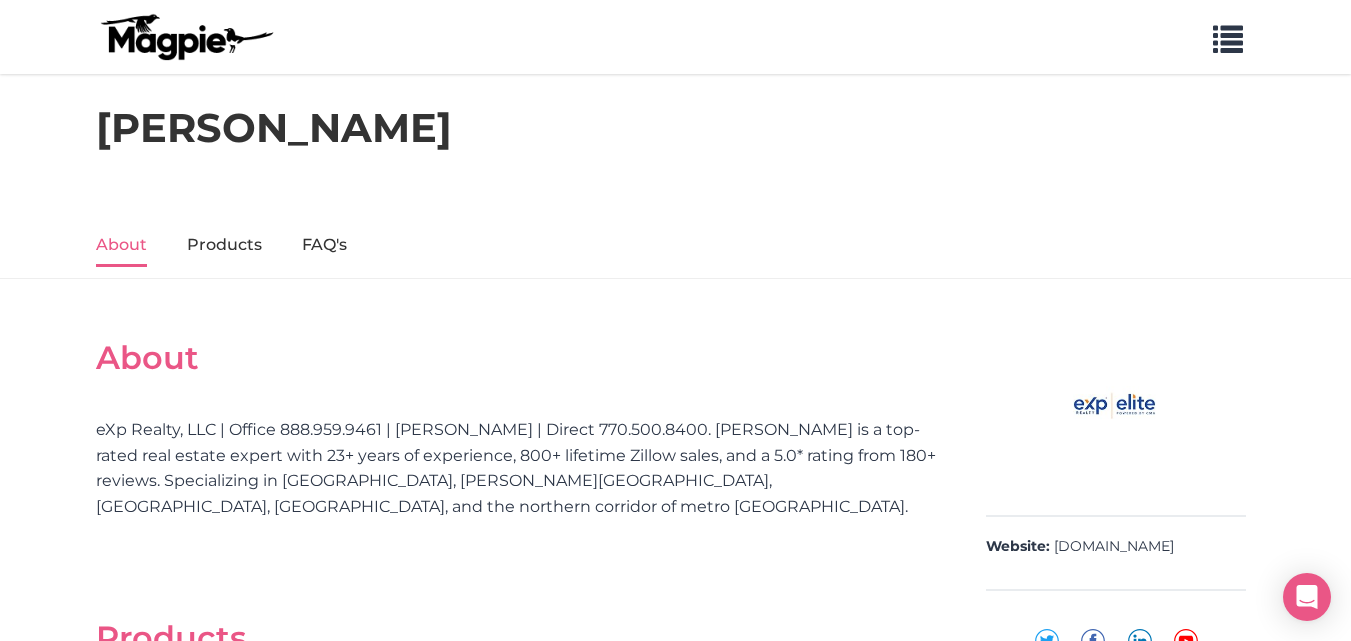 click at bounding box center [1228, 35] 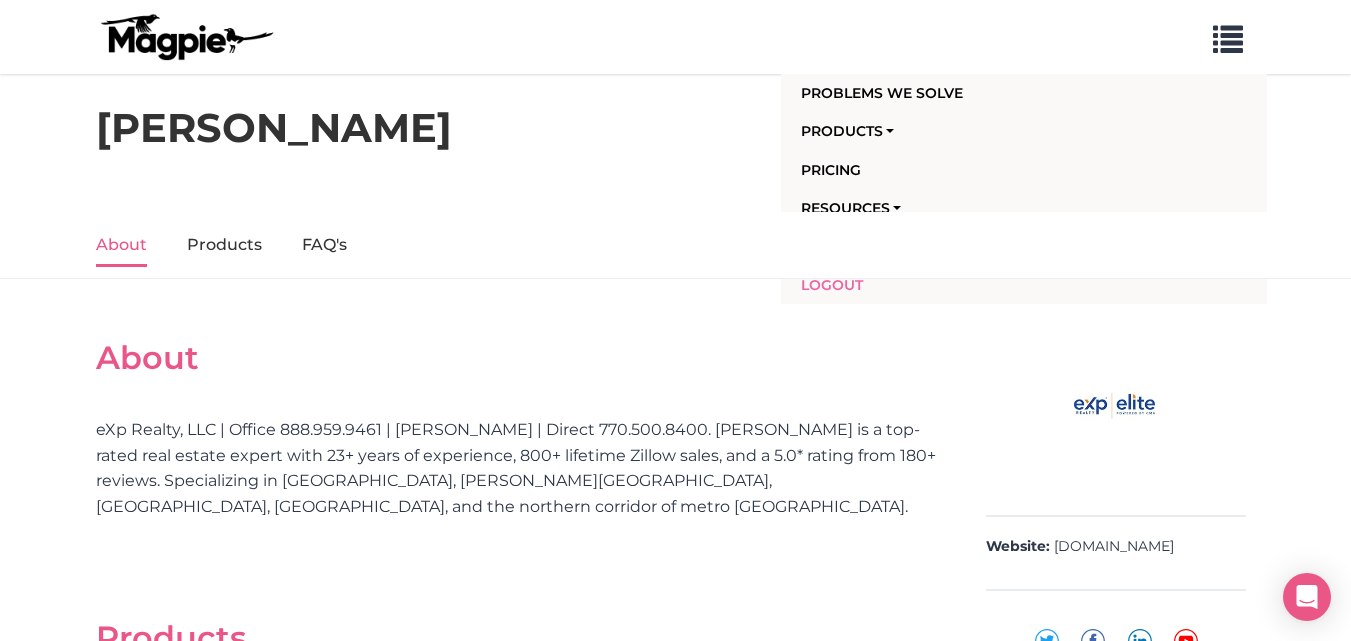 click on "Logout" at bounding box center [984, 285] 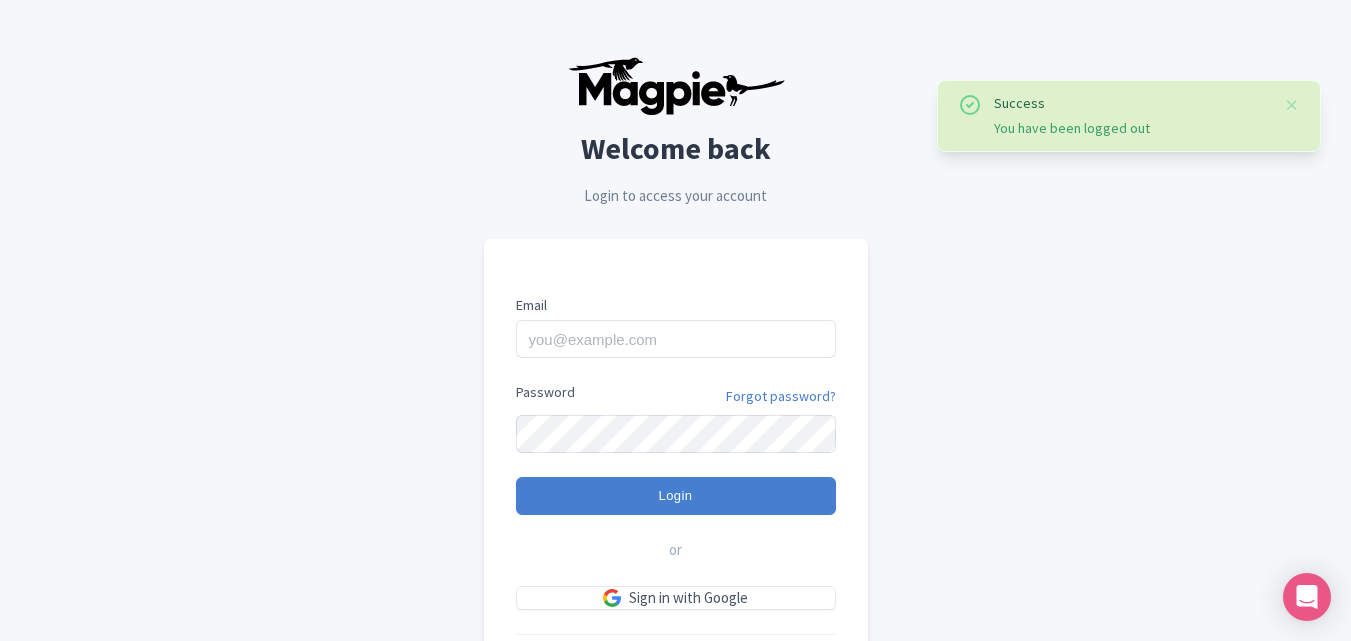 scroll, scrollTop: 0, scrollLeft: 0, axis: both 